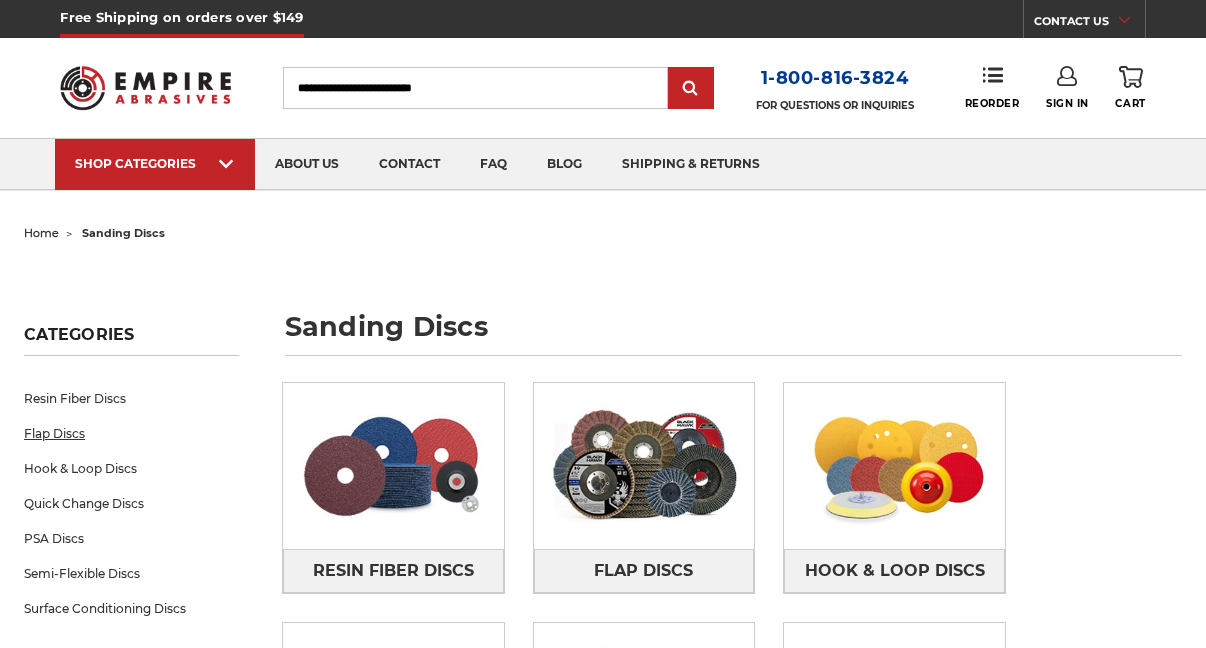 scroll, scrollTop: 0, scrollLeft: 0, axis: both 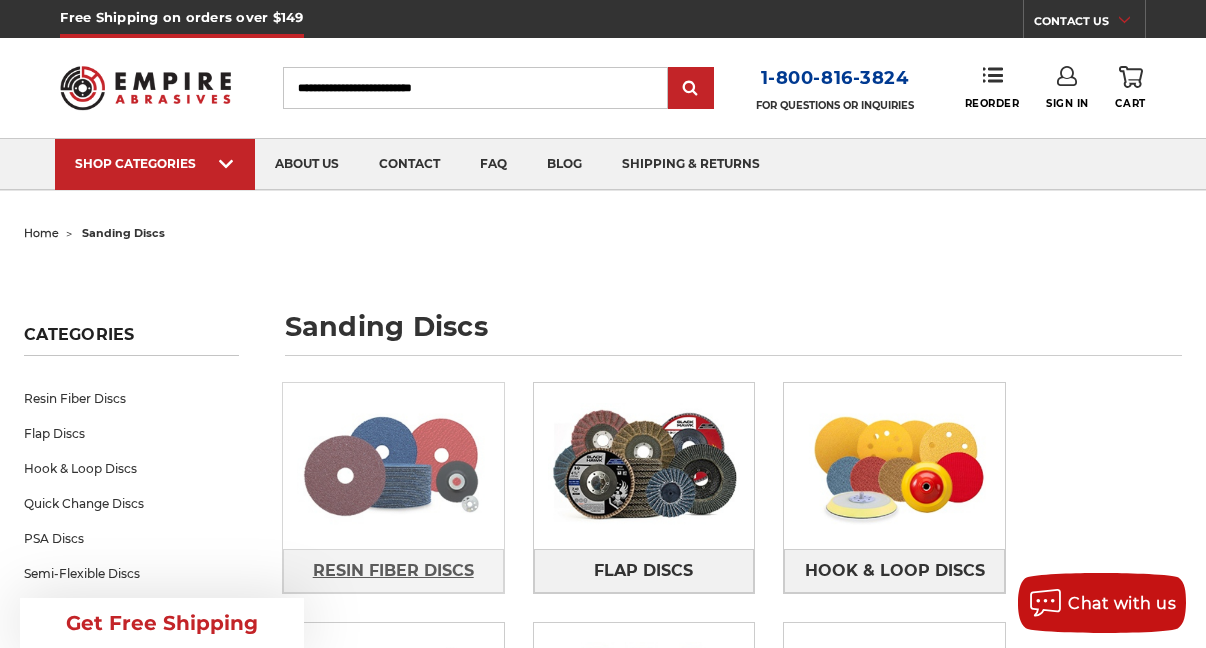 click on "Resin Fiber Discs" at bounding box center [393, 571] 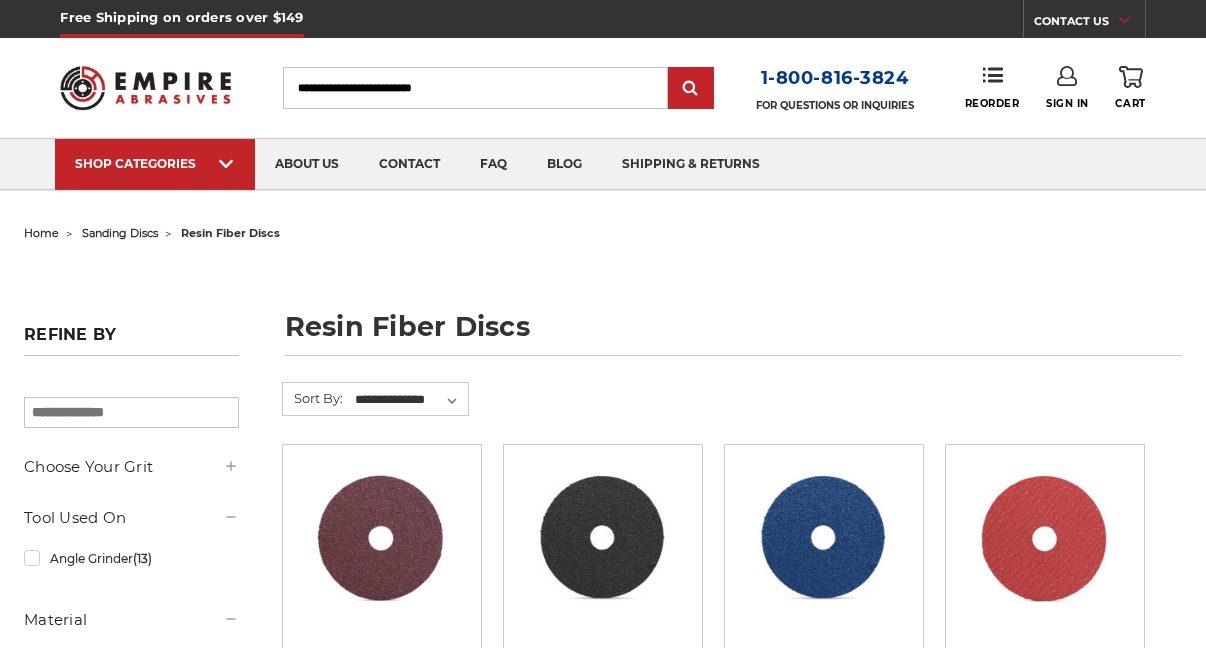 scroll, scrollTop: 0, scrollLeft: 0, axis: both 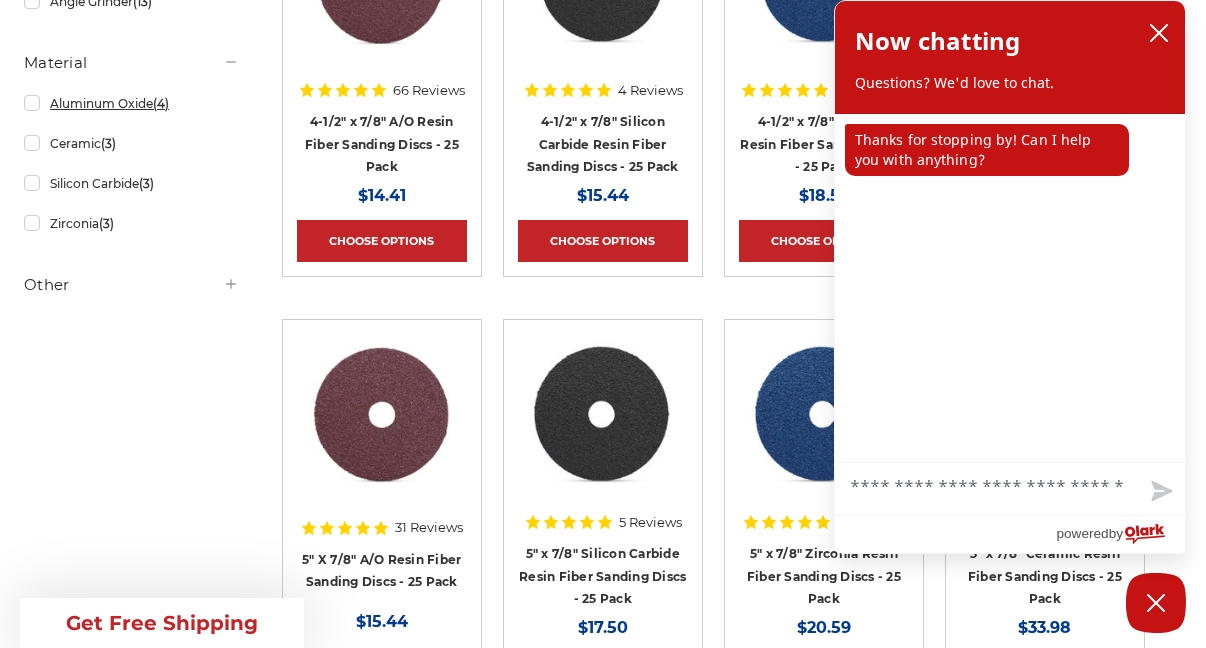 click on "Aluminum Oxide
(4)" at bounding box center (131, 103) 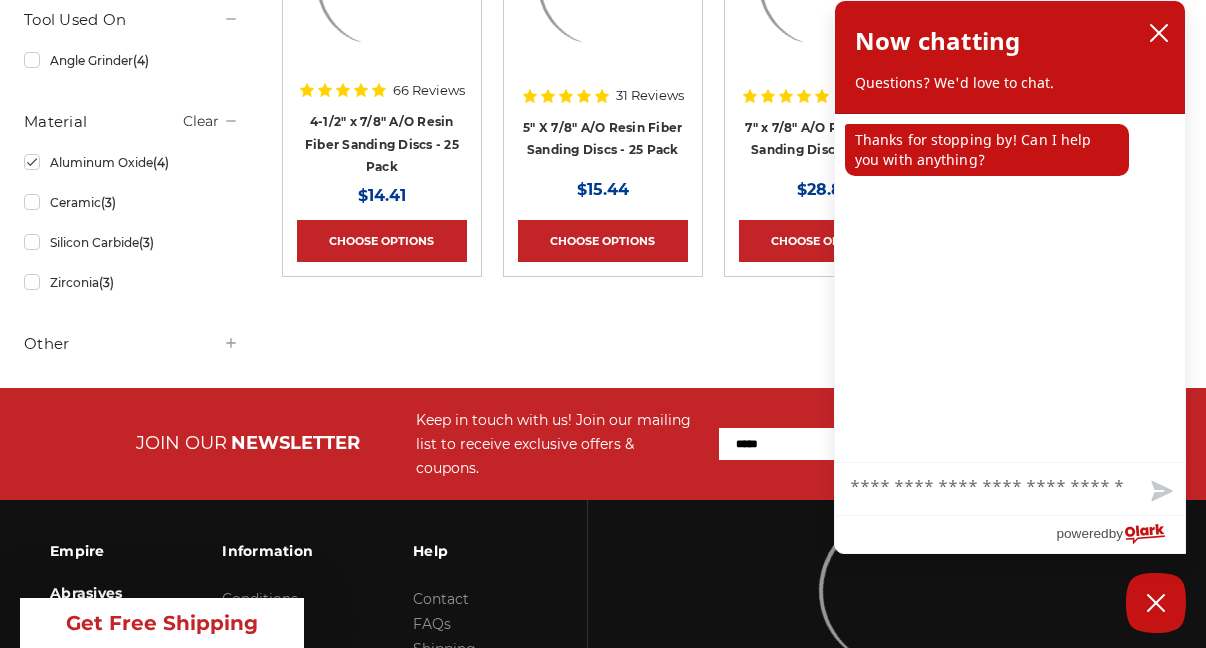 scroll, scrollTop: 0, scrollLeft: 0, axis: both 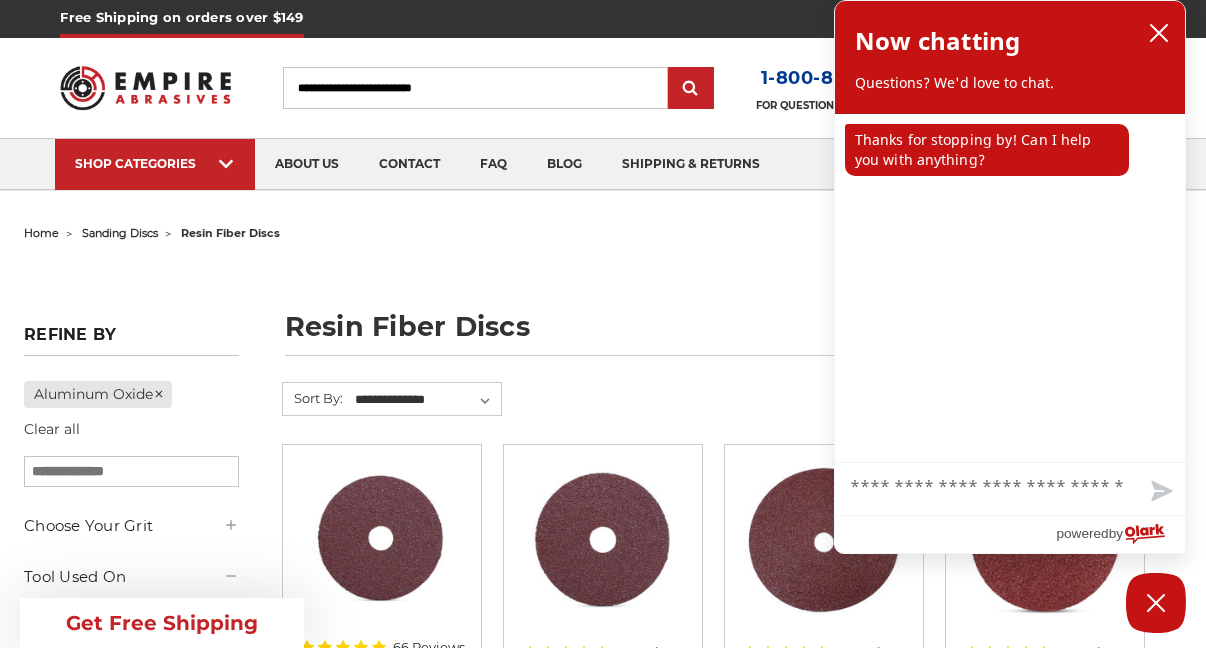 click on "home
sanding discs
resin fiber discs" at bounding box center [603, 233] 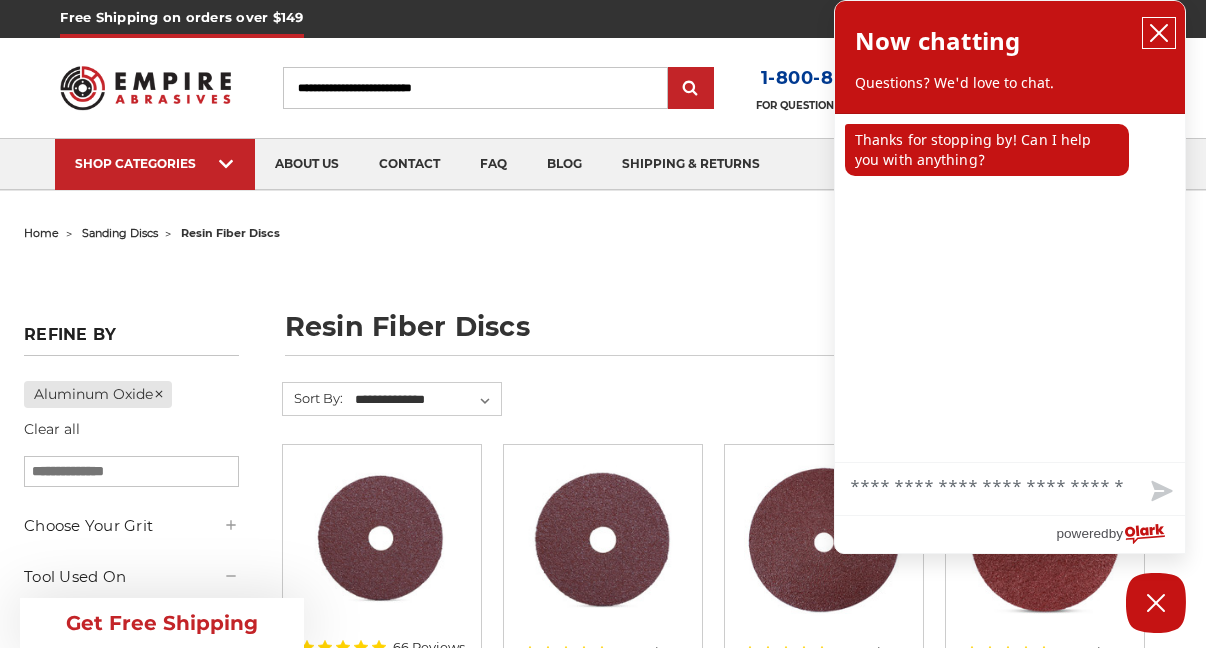 click 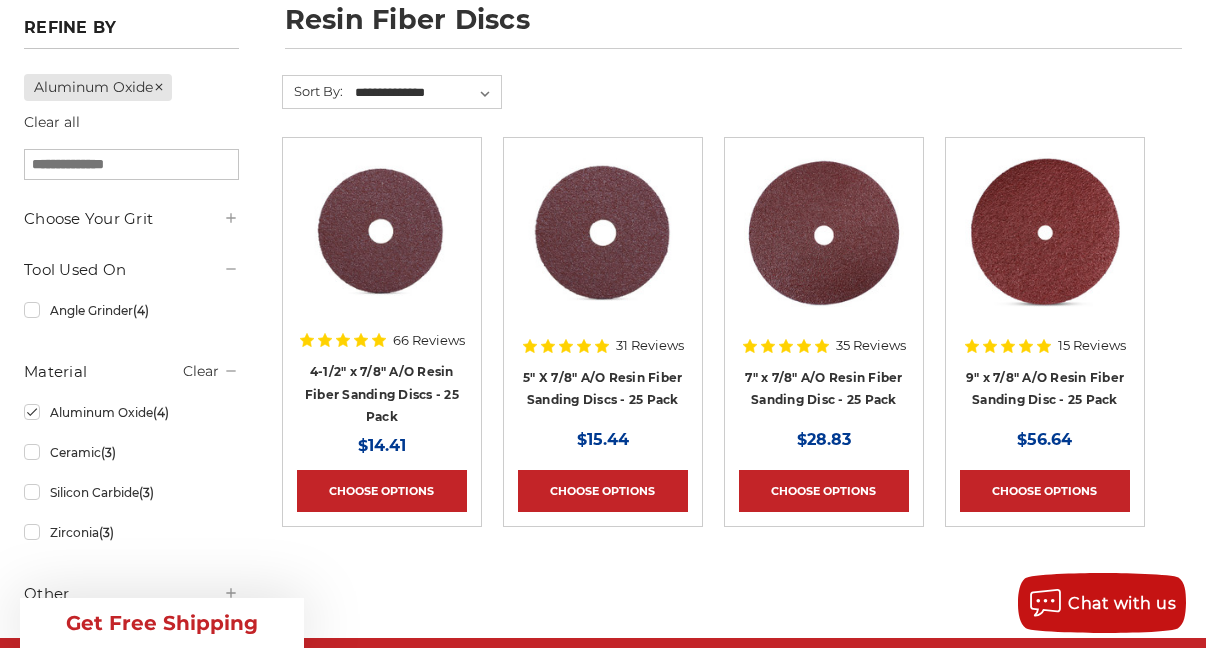 scroll, scrollTop: 311, scrollLeft: 0, axis: vertical 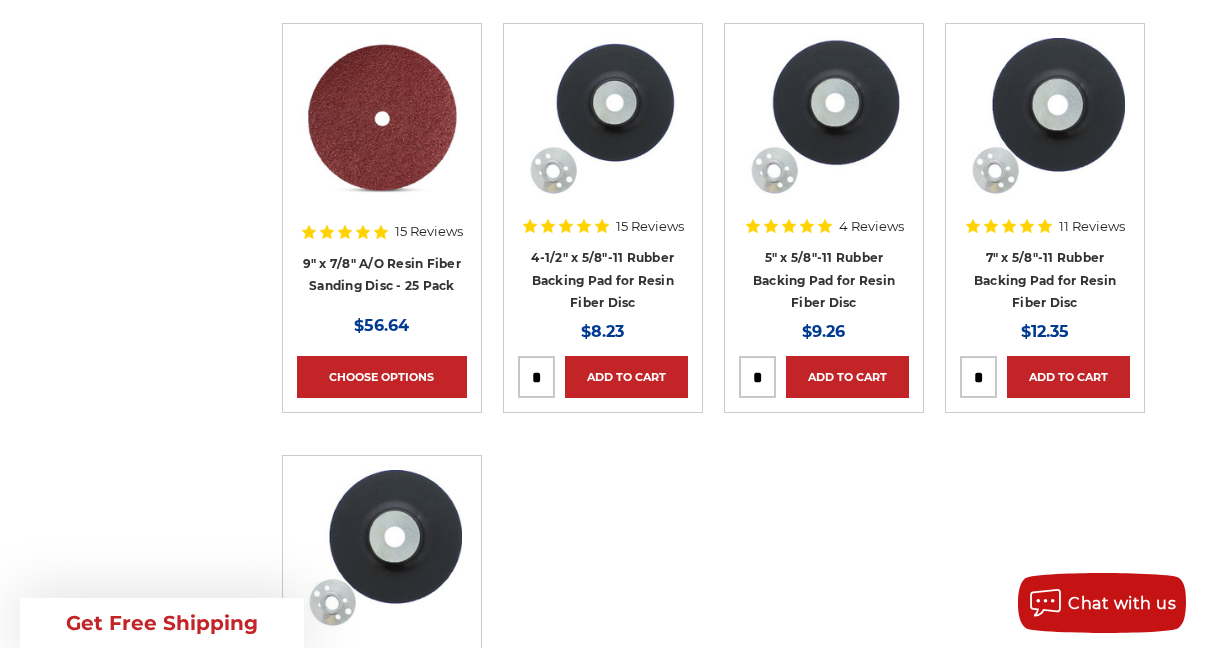 drag, startPoint x: 1205, startPoint y: 421, endPoint x: 1198, endPoint y: 466, distance: 45.54119 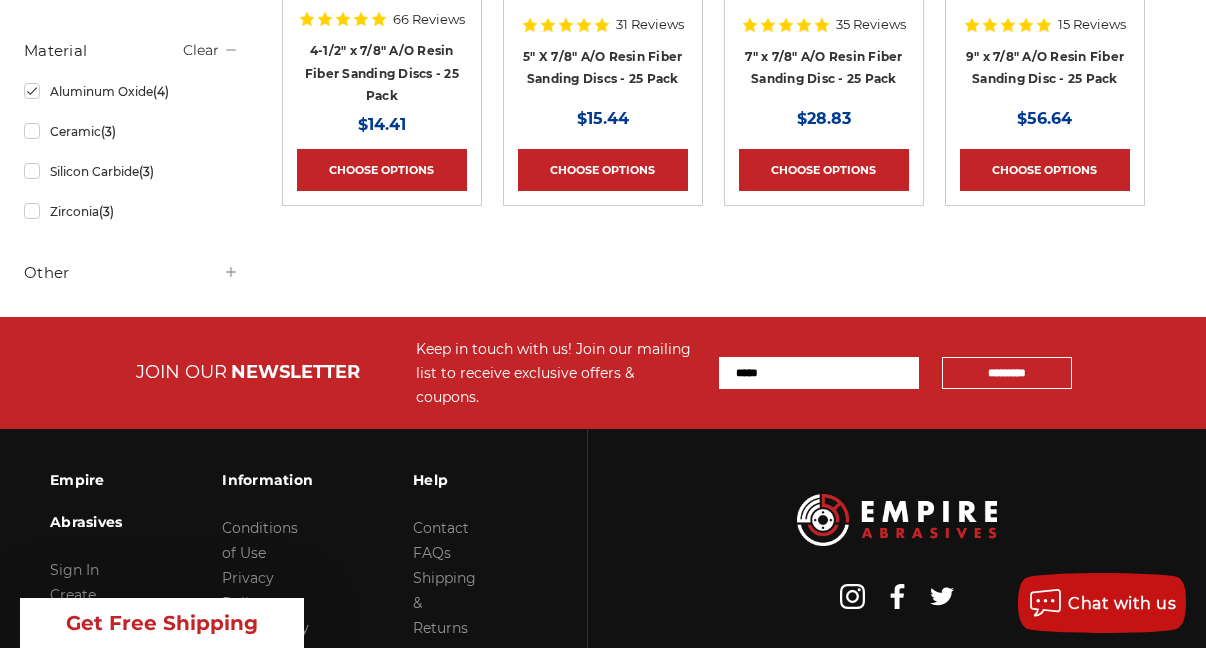 scroll, scrollTop: 749, scrollLeft: 0, axis: vertical 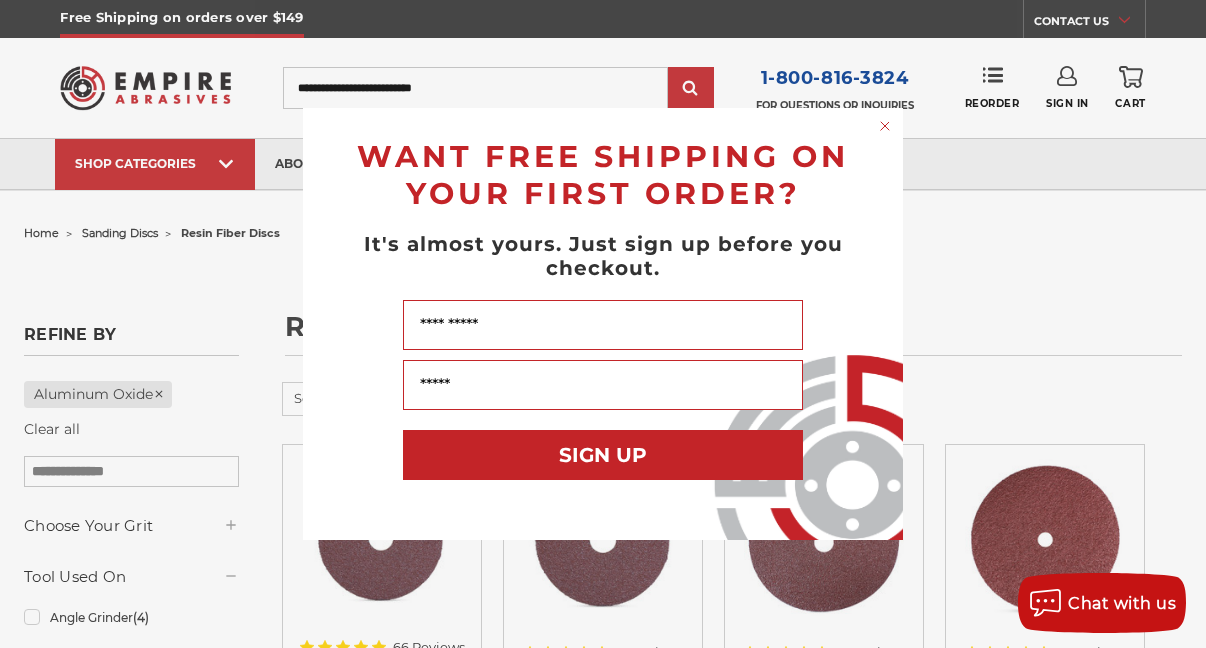 click 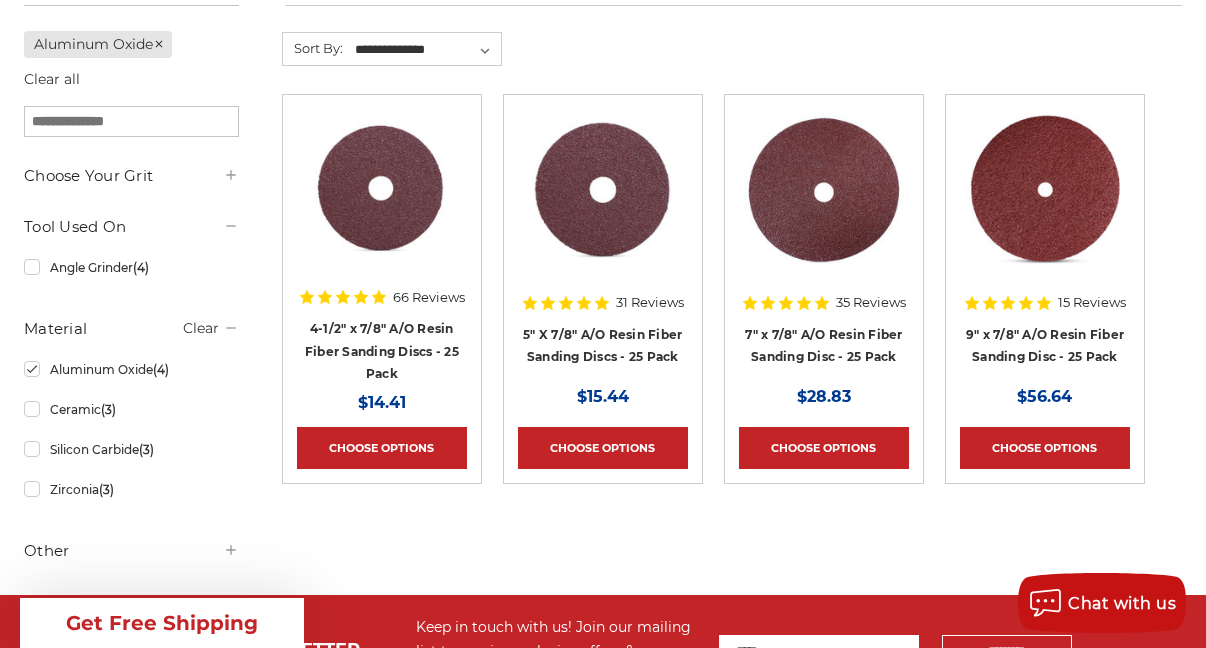 scroll, scrollTop: 352, scrollLeft: 0, axis: vertical 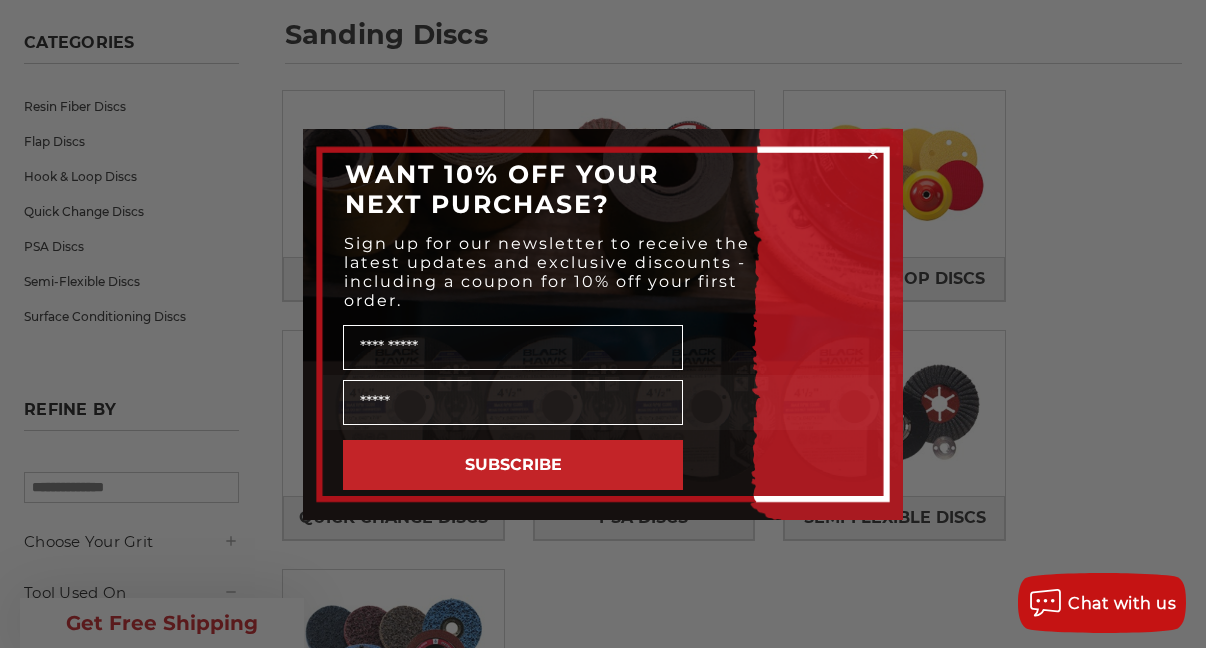 click 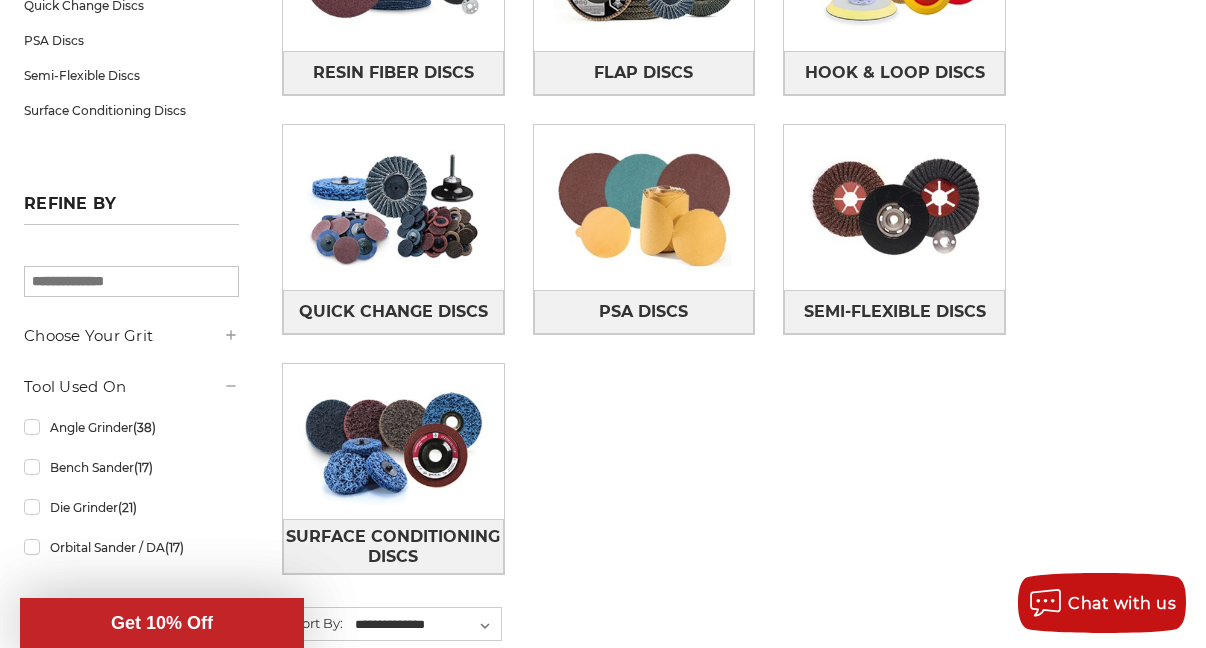 scroll, scrollTop: 506, scrollLeft: 0, axis: vertical 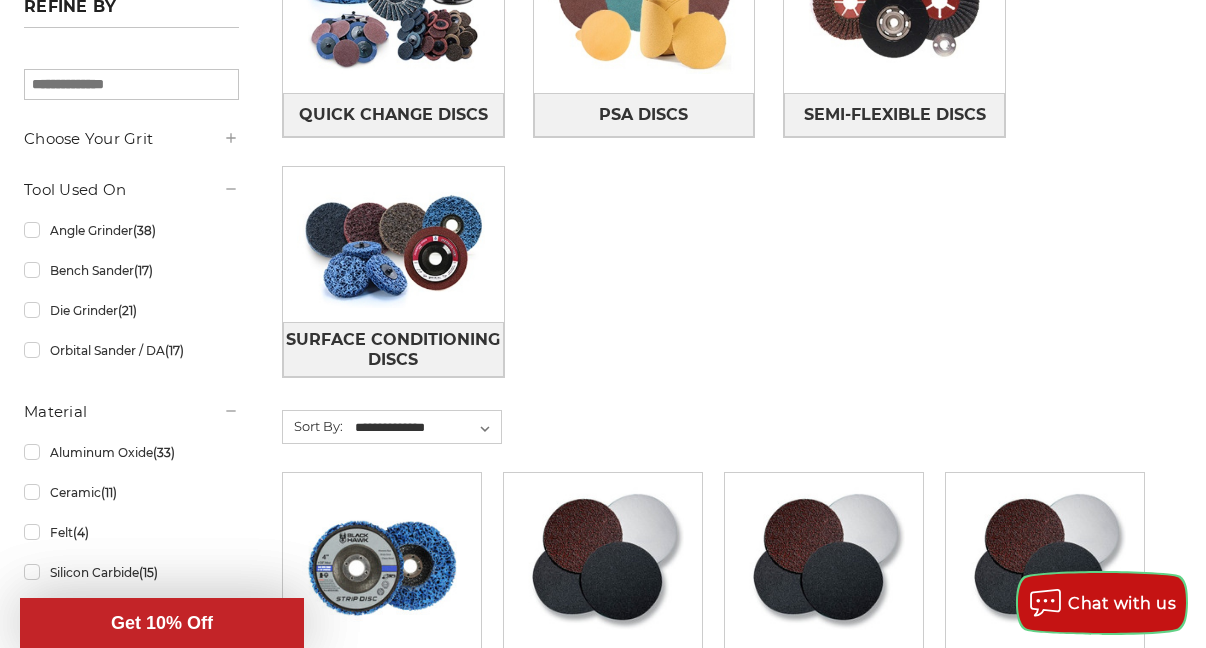 click on "Chat with us" at bounding box center (1122, 603) 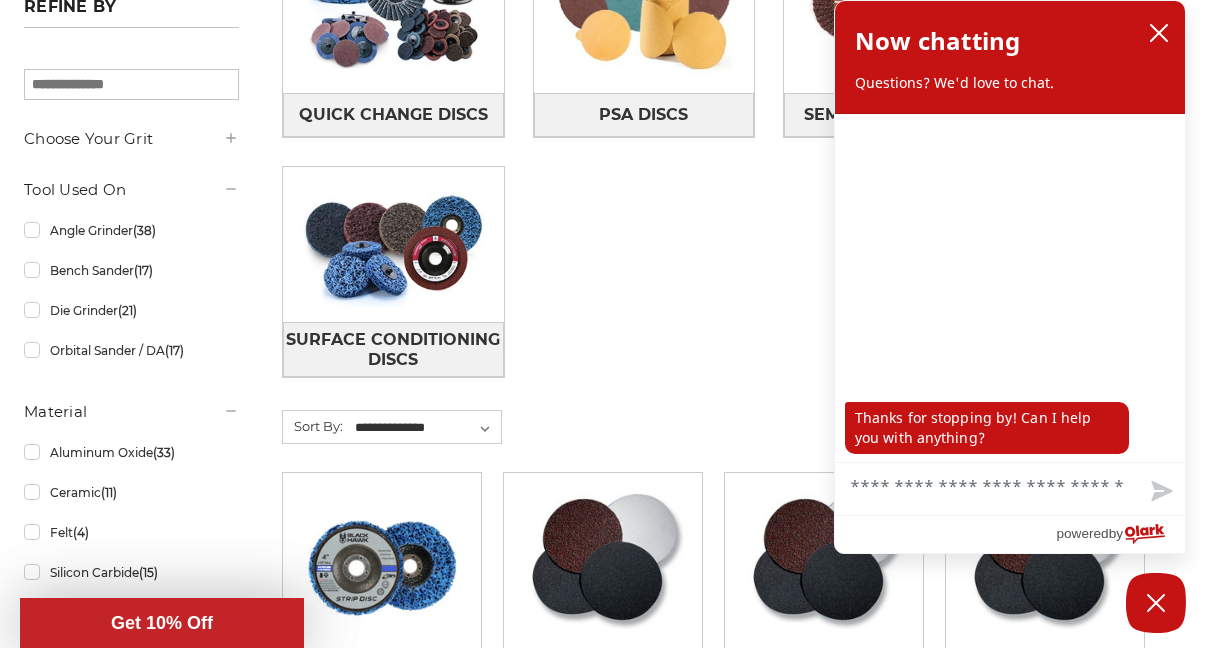 type on "*" 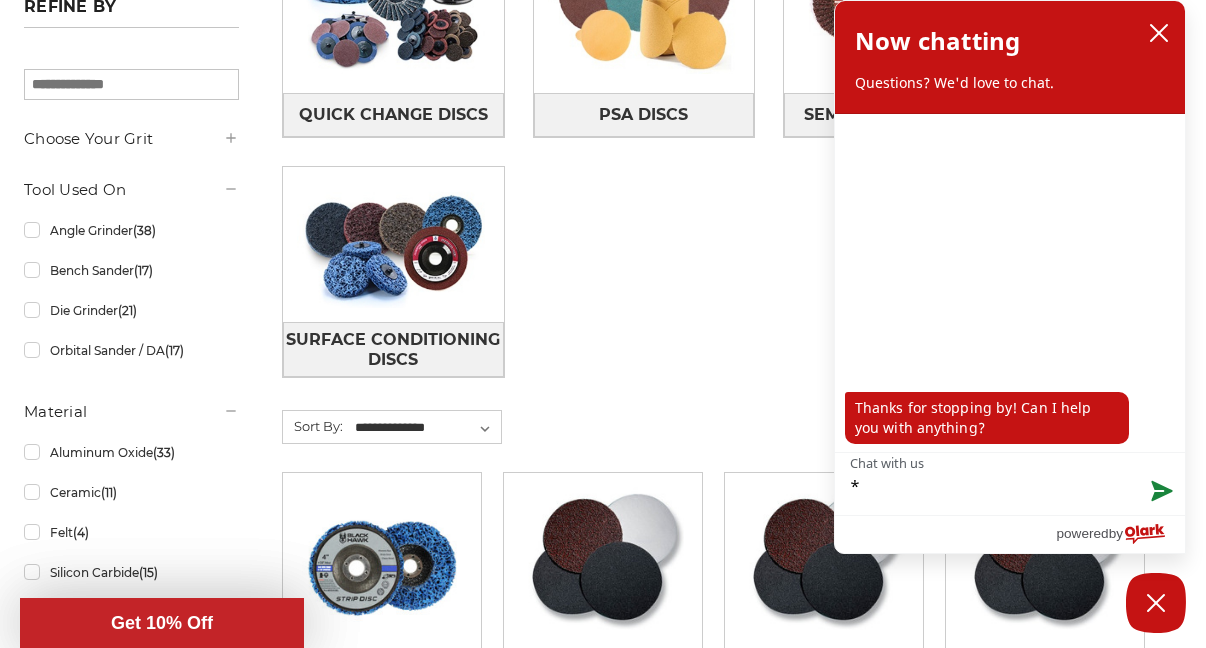 type on "**" 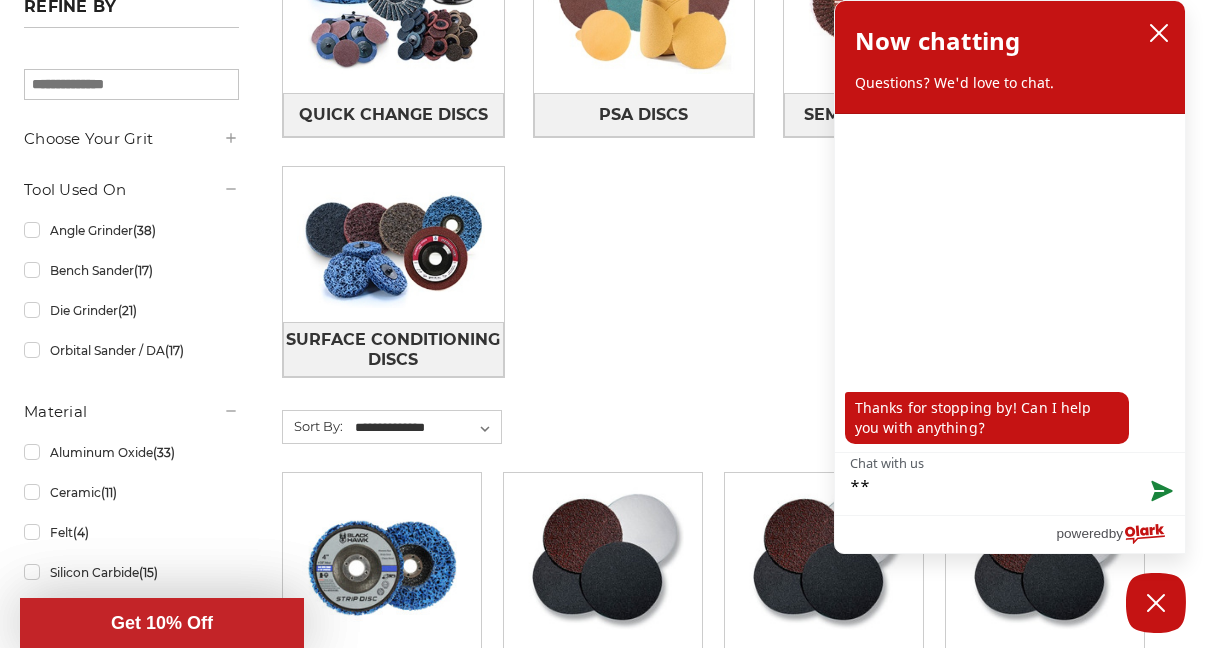 type on "***" 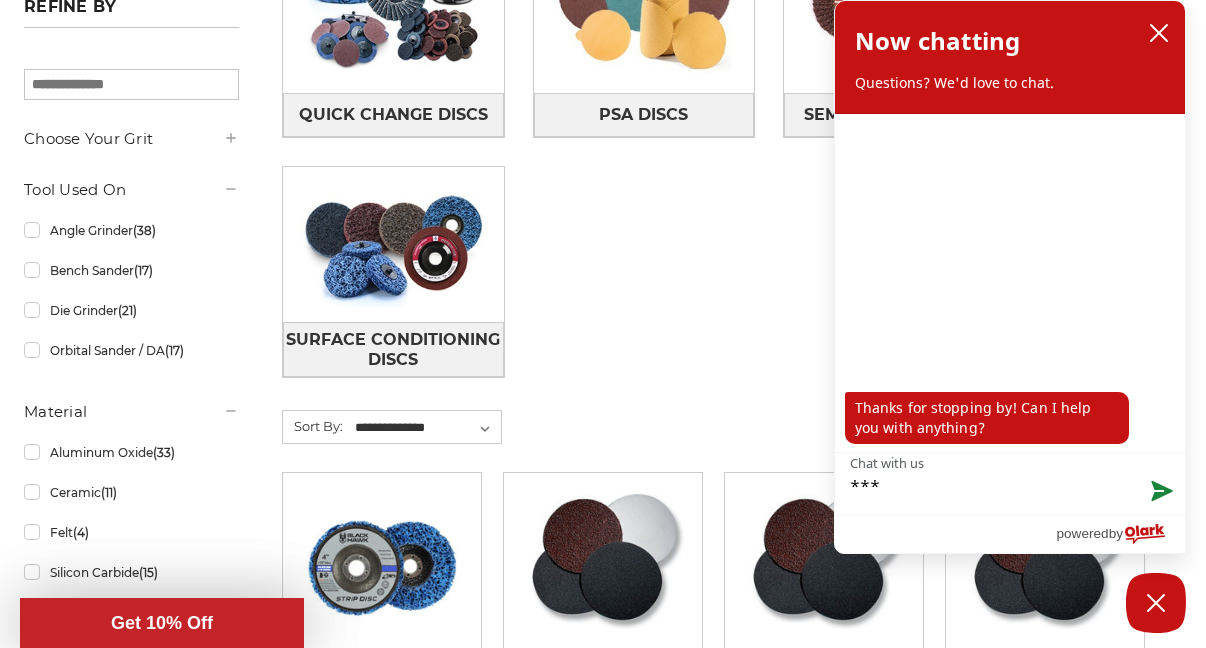 type on "***" 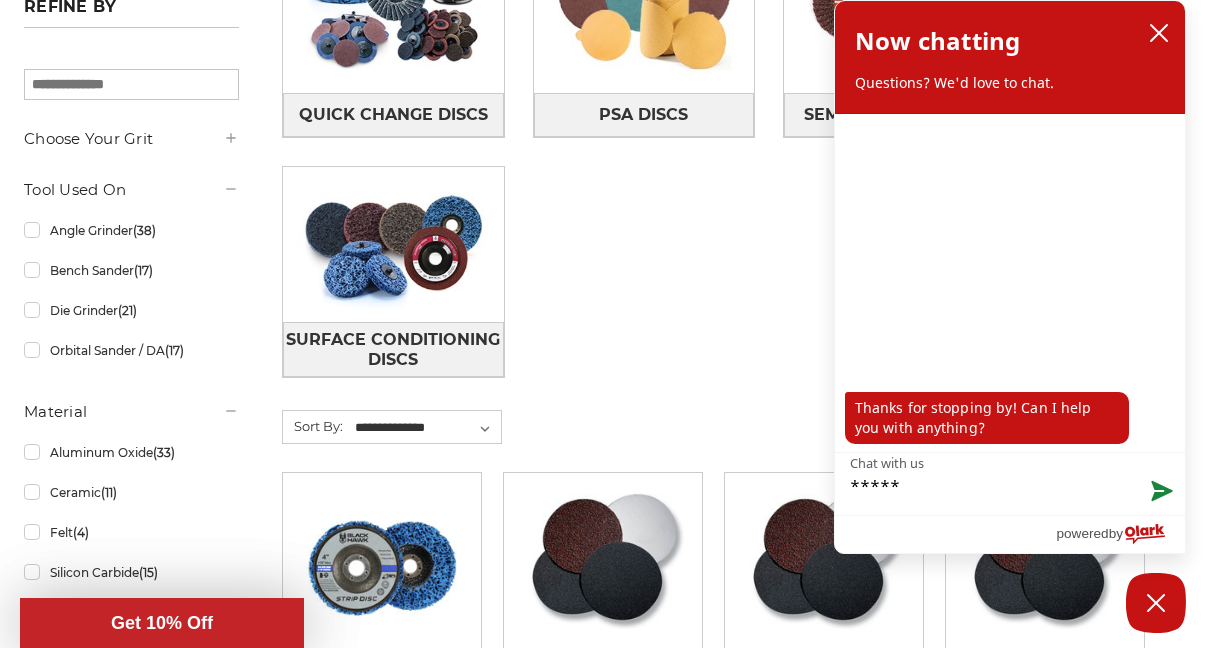 type on "******" 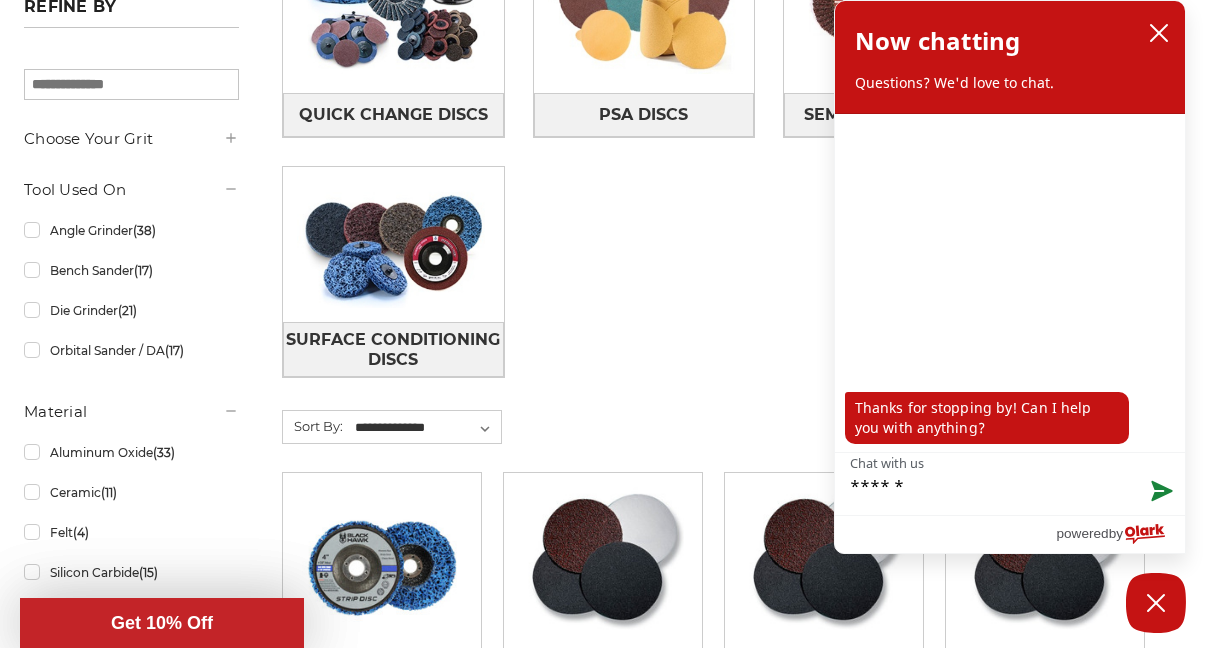 type on "*******" 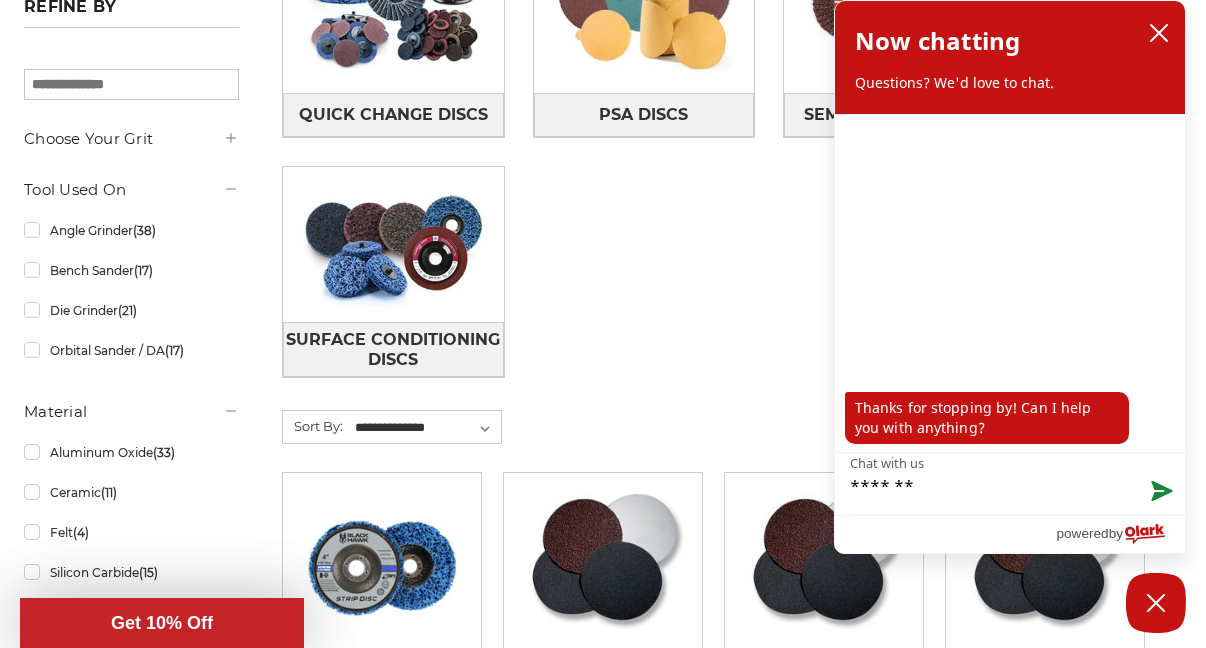type on "*******" 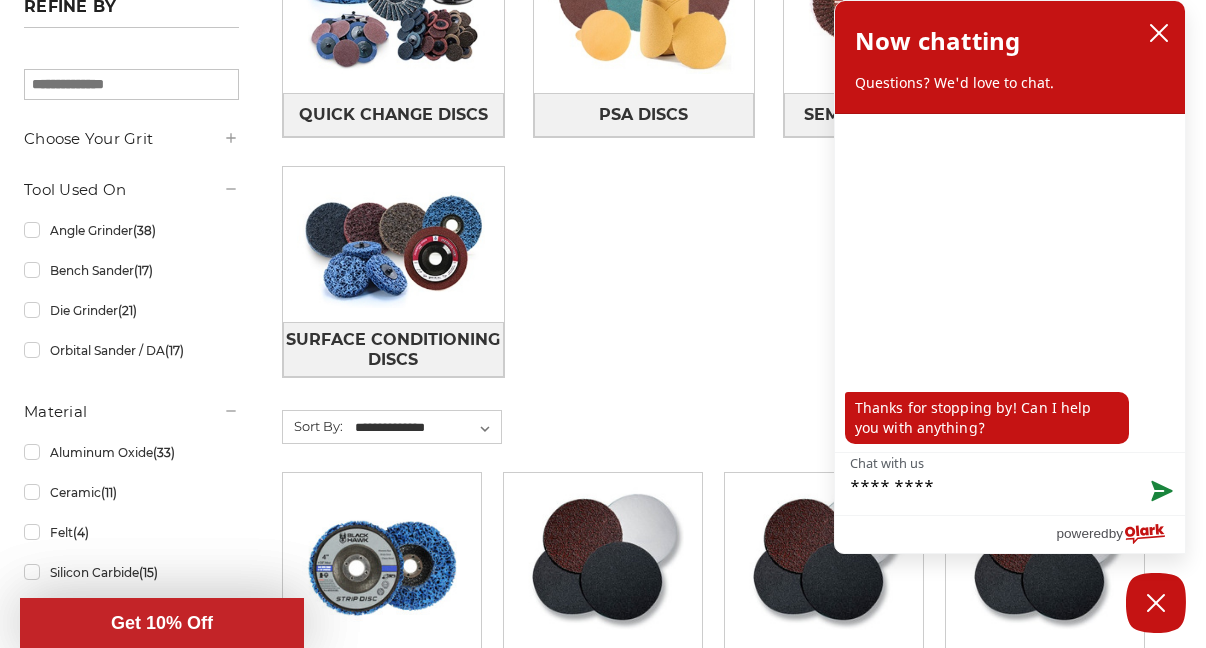 type on "**********" 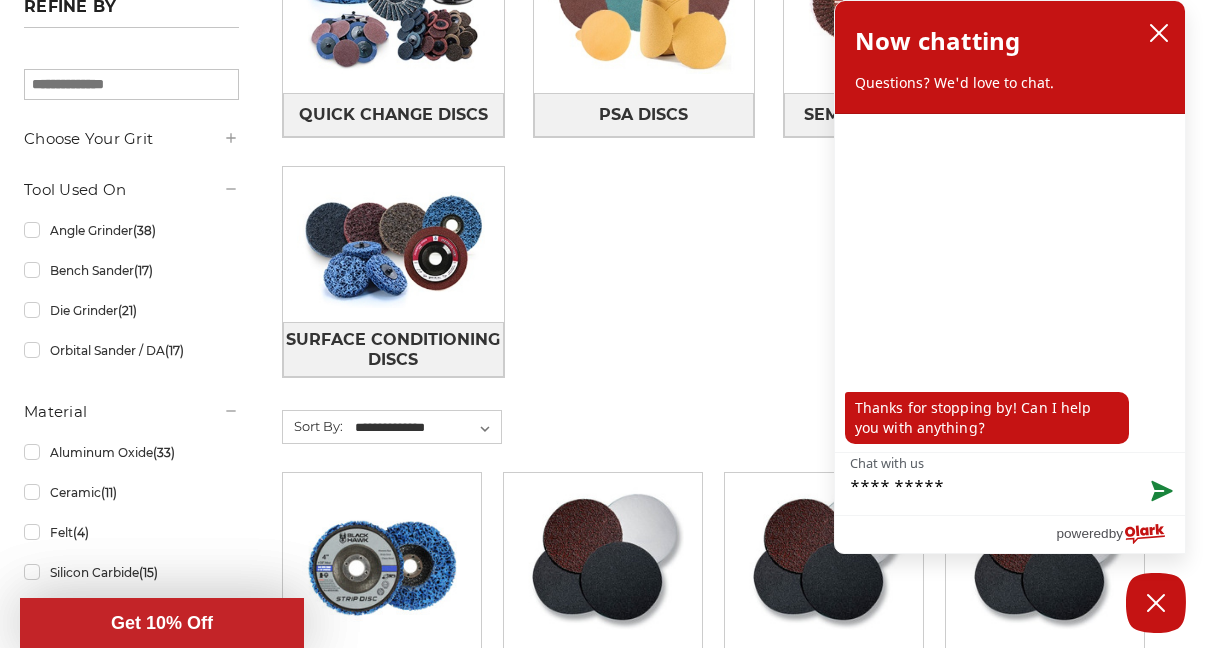 type on "**********" 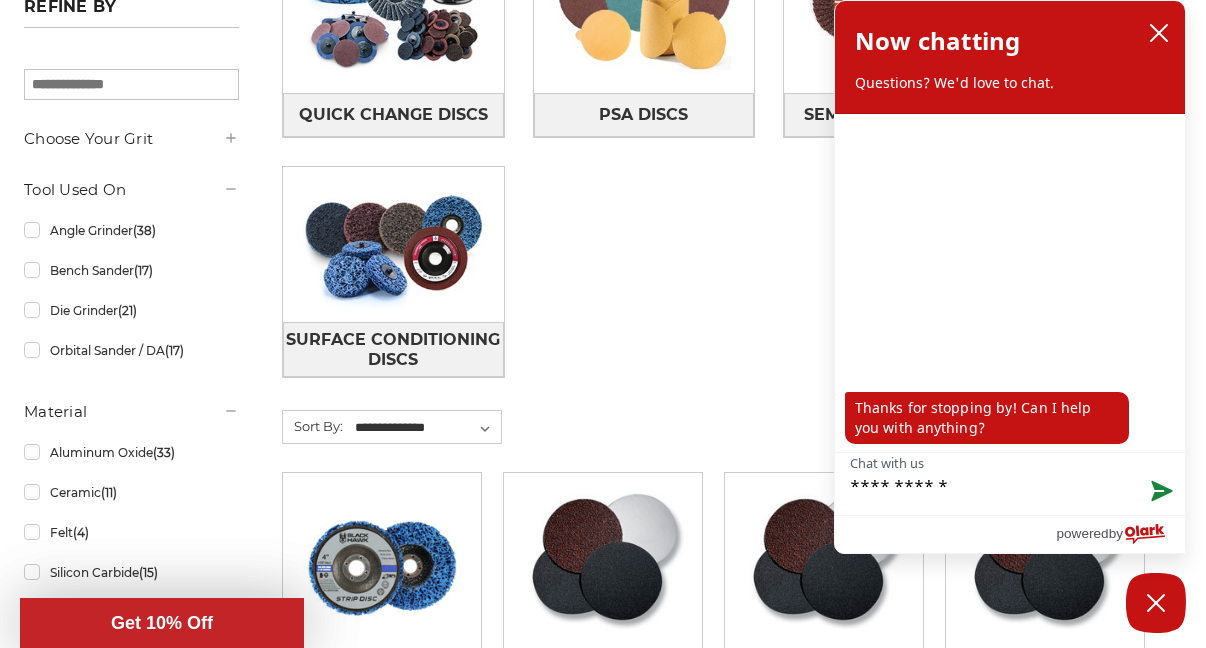 type on "**********" 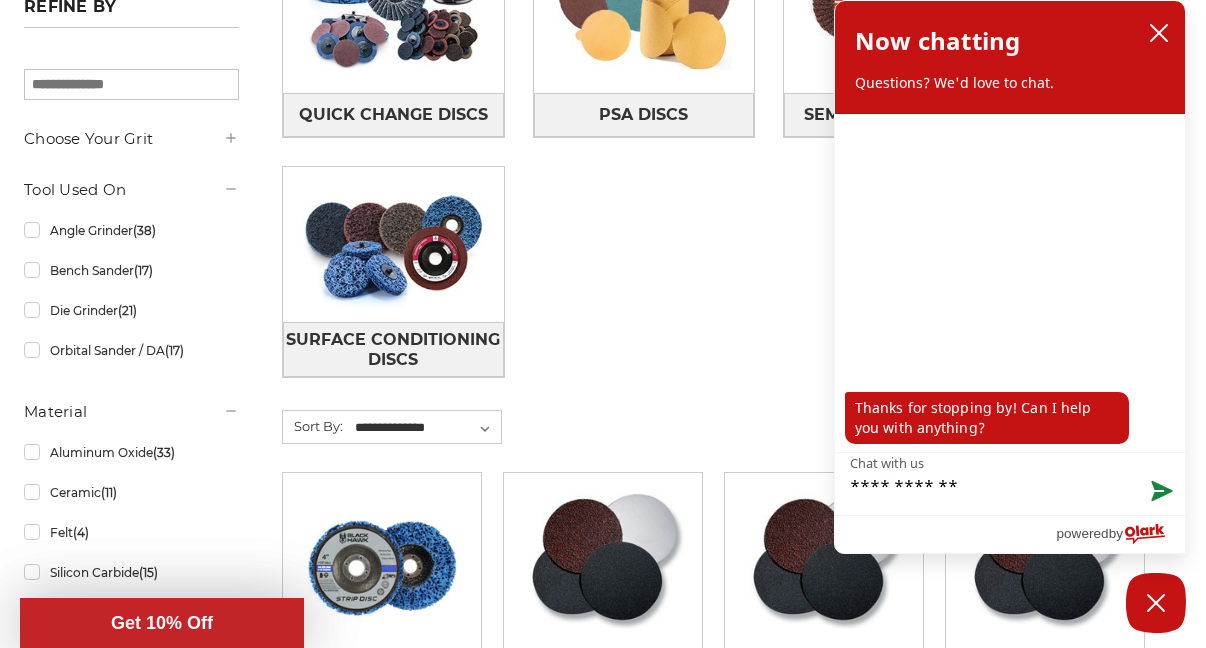 type on "**********" 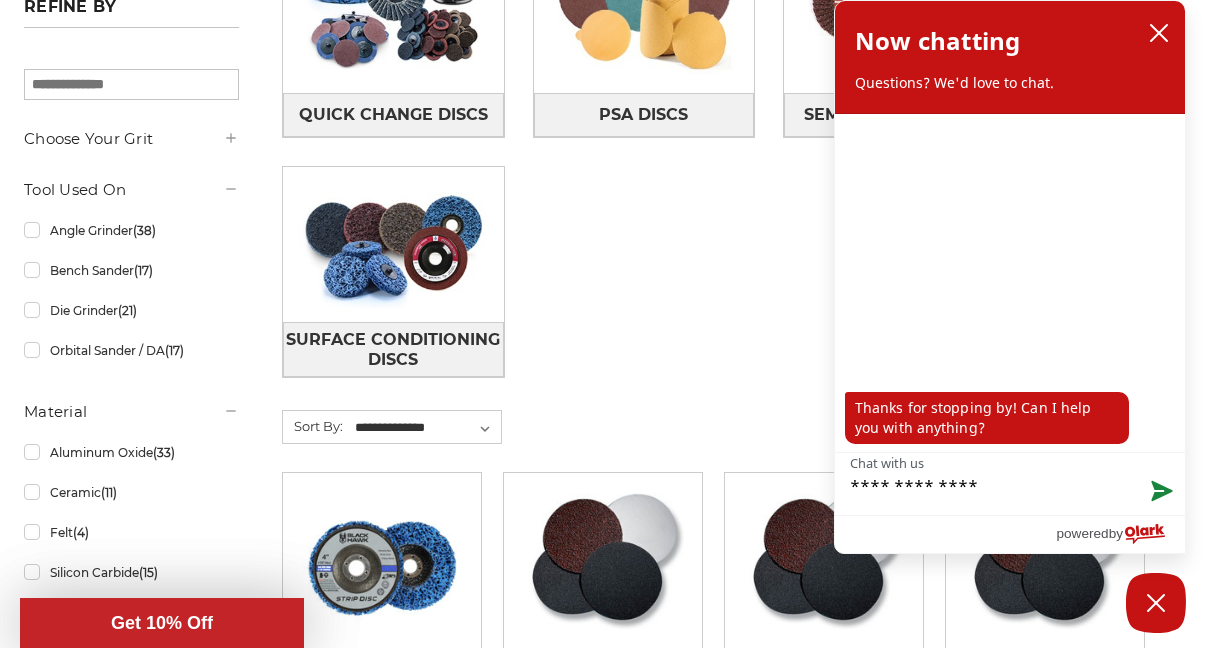 type on "**********" 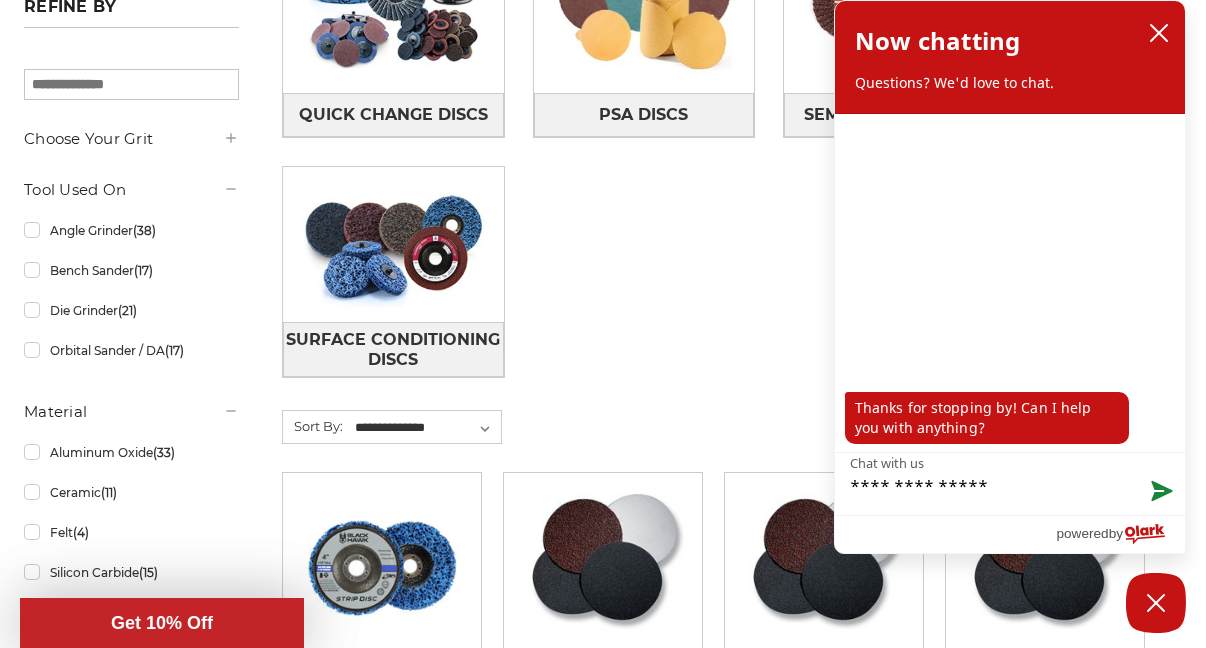 type on "**********" 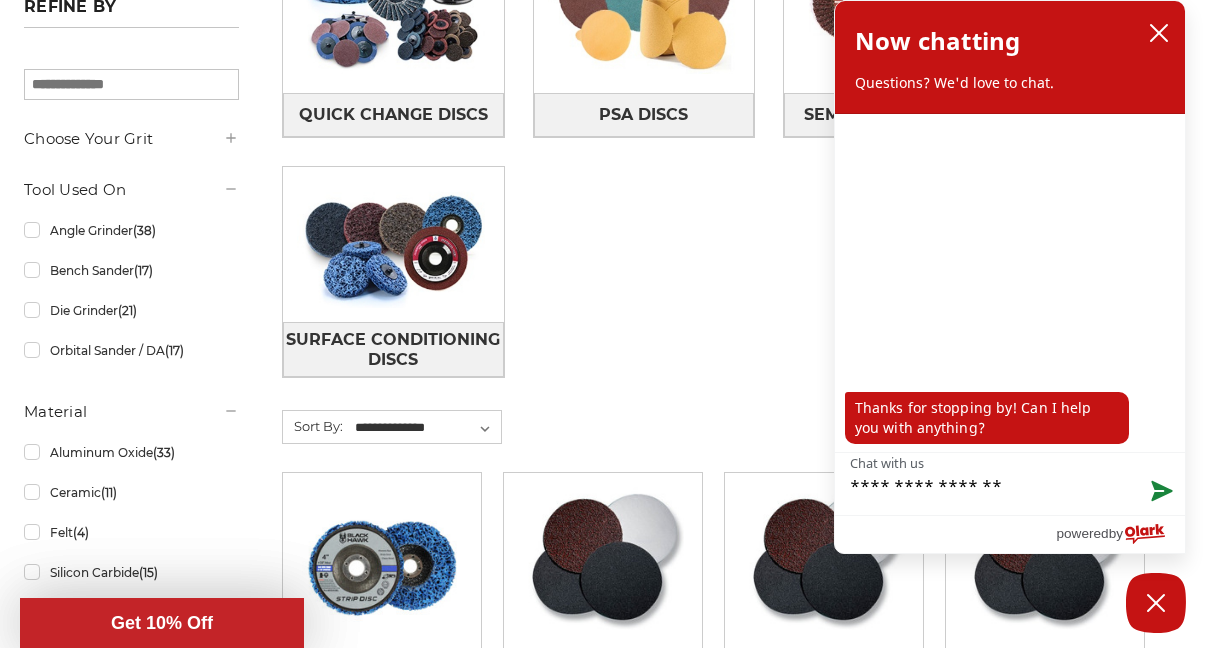 type on "**********" 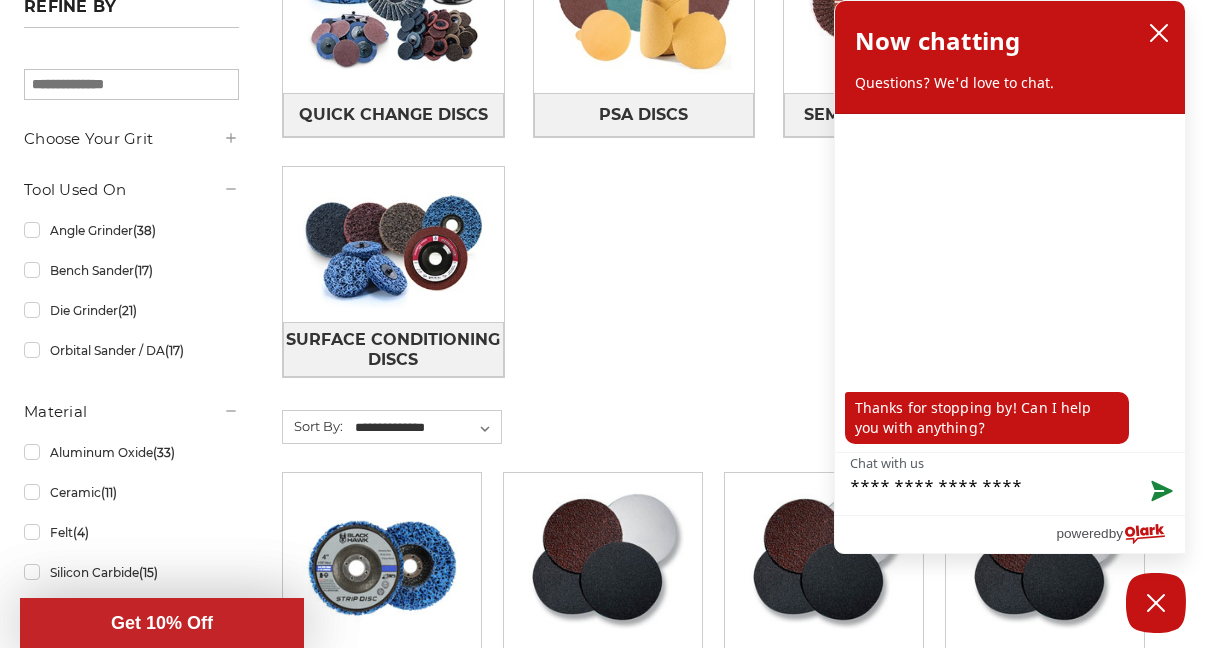 type on "**********" 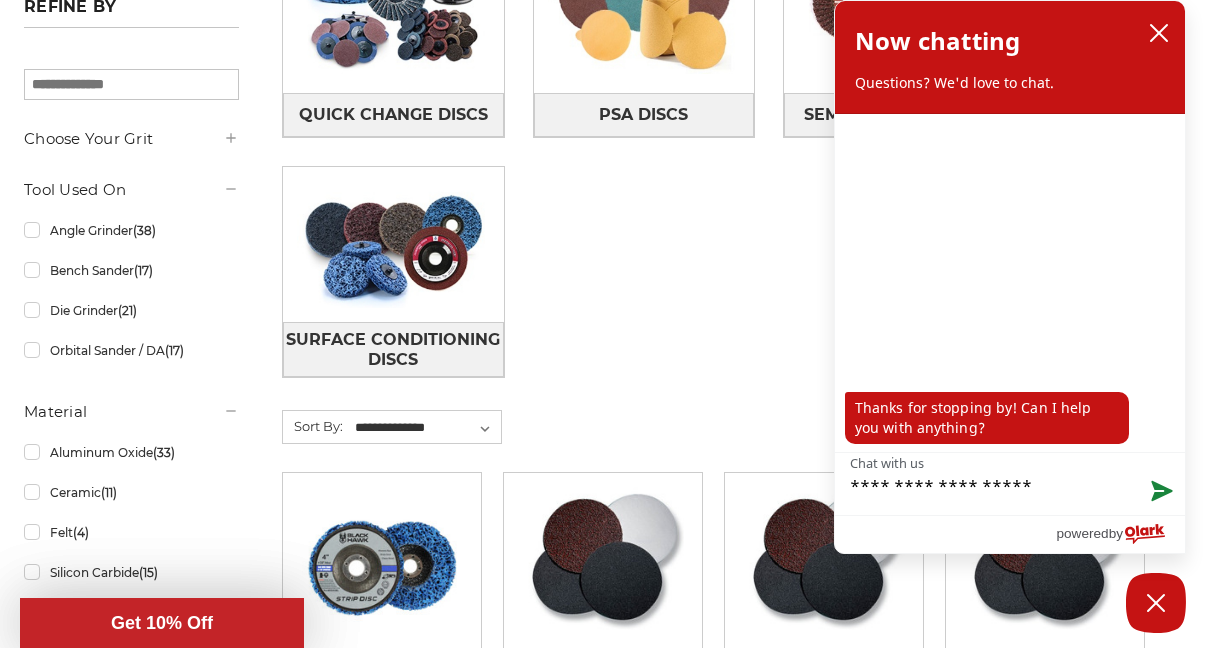 type on "**********" 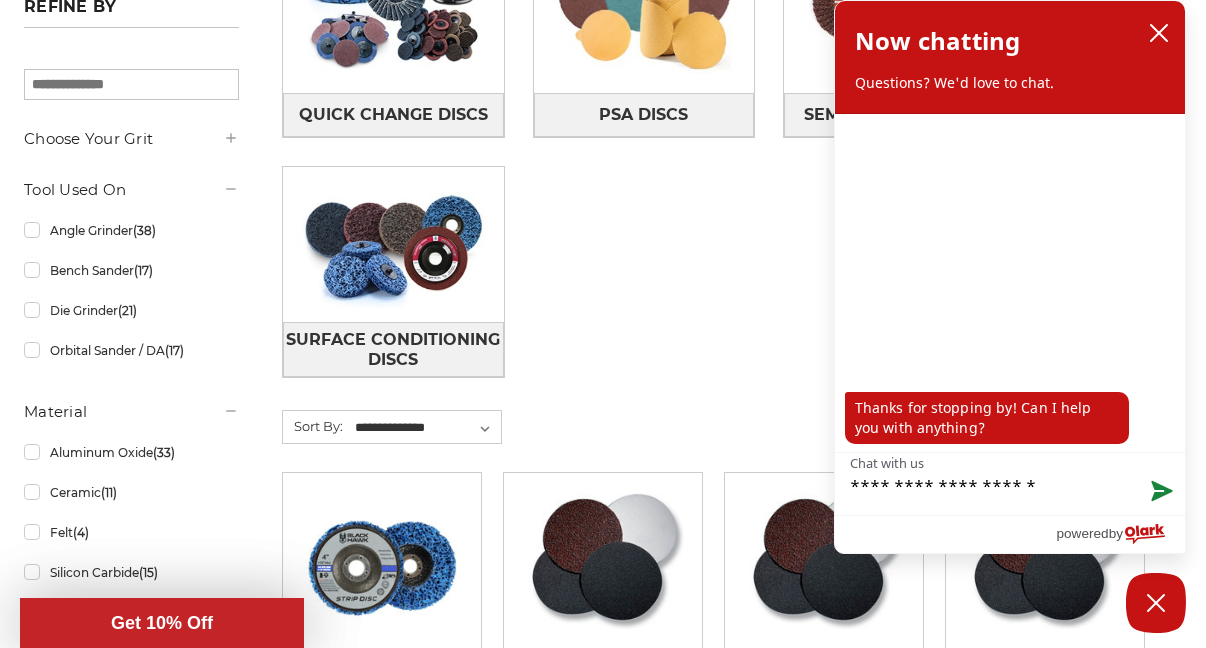 type on "**********" 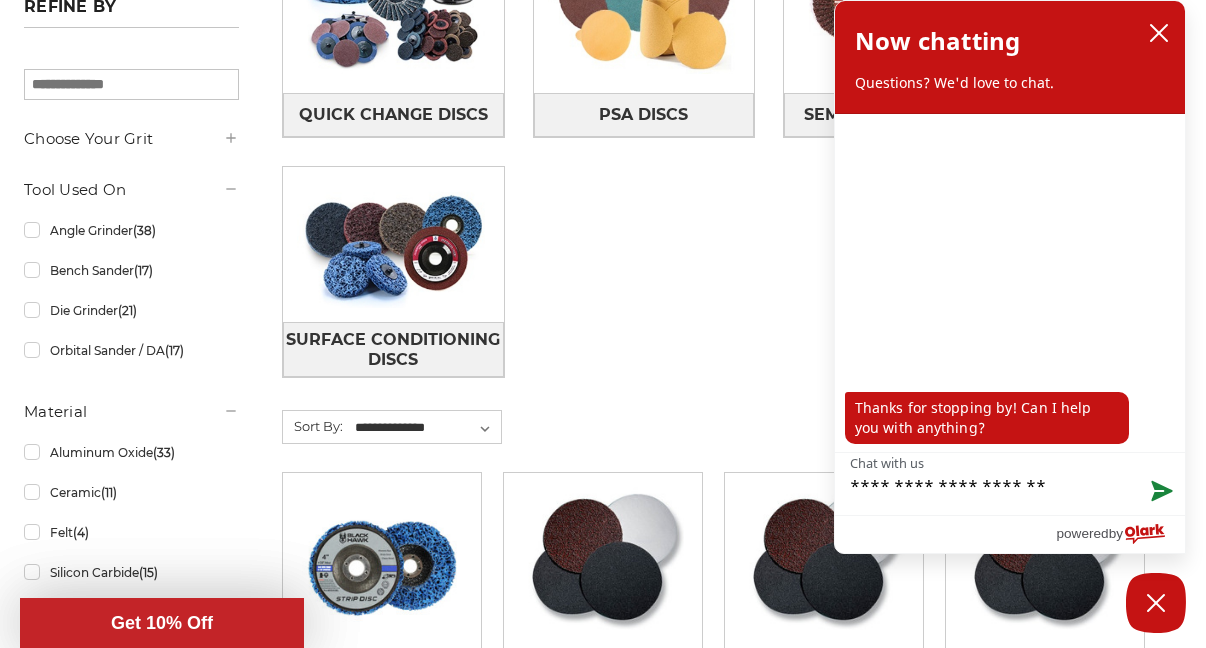 type on "**********" 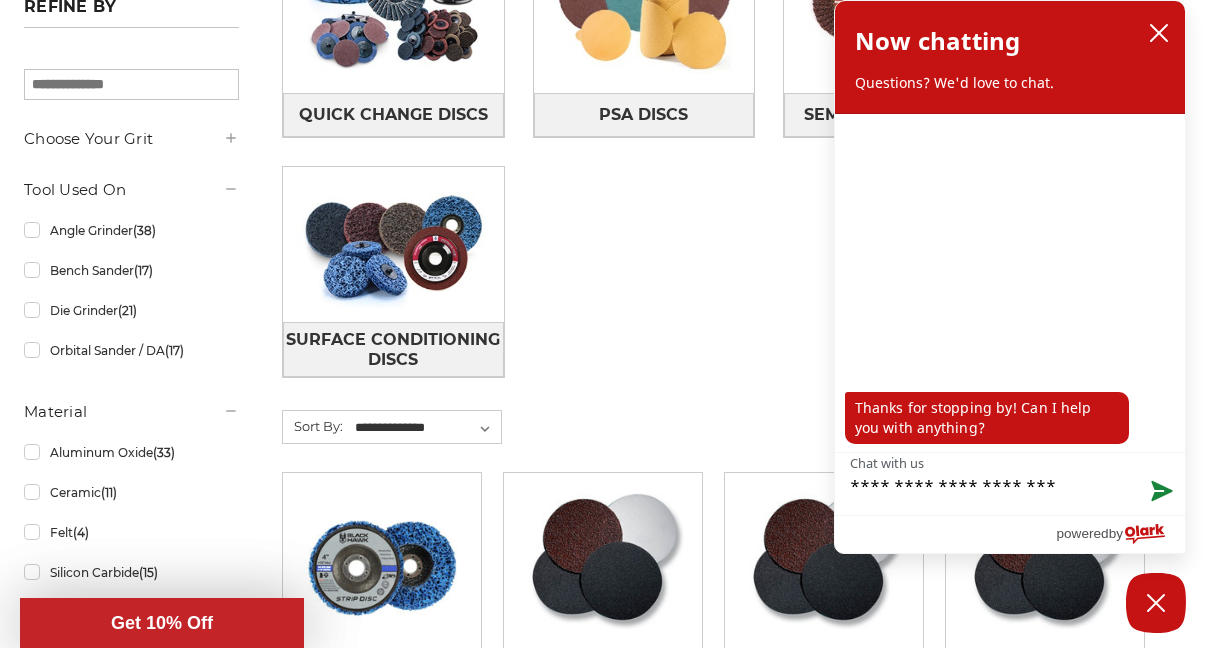 type on "**********" 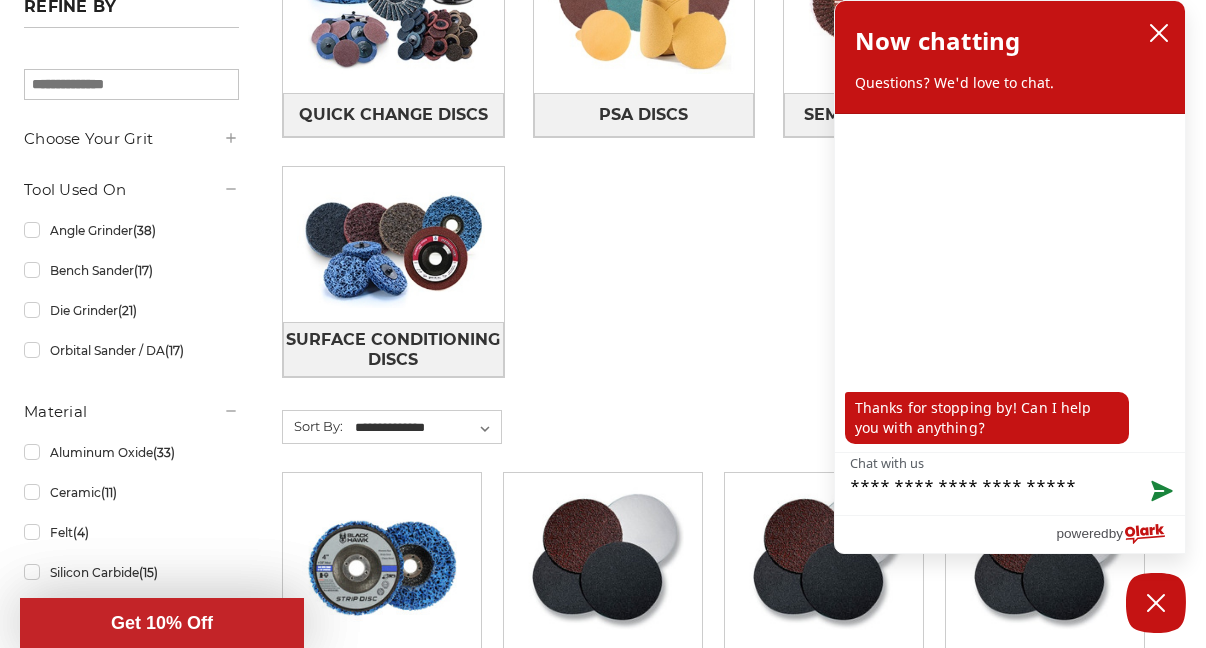 type on "**********" 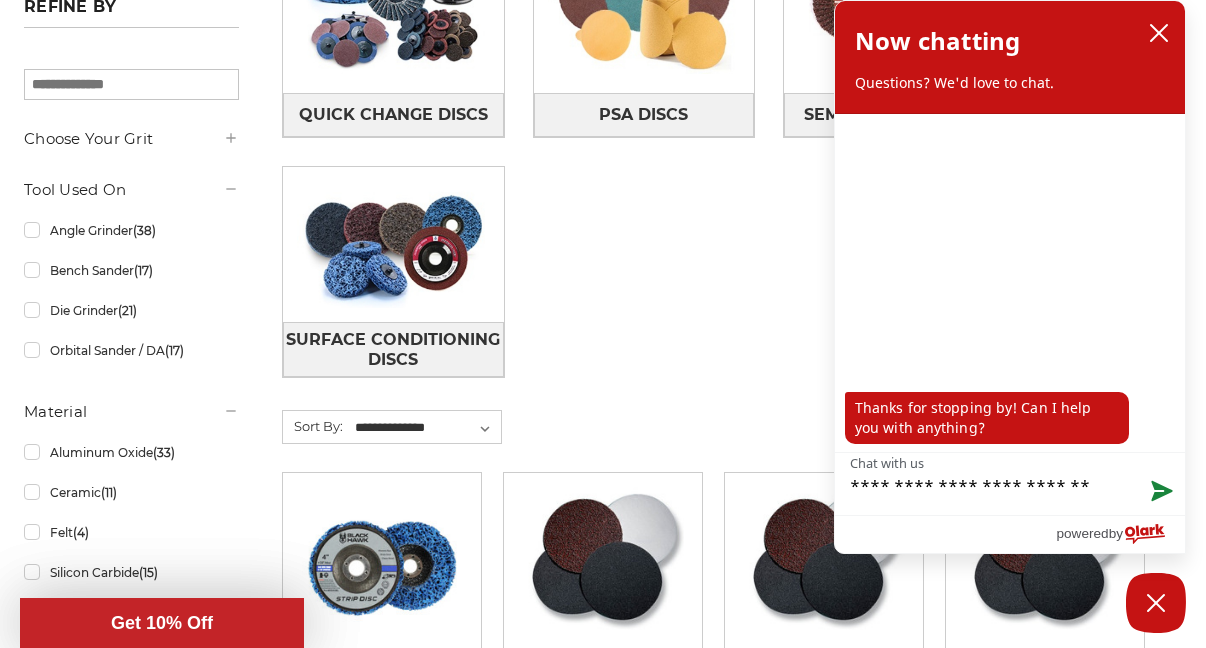 type on "**********" 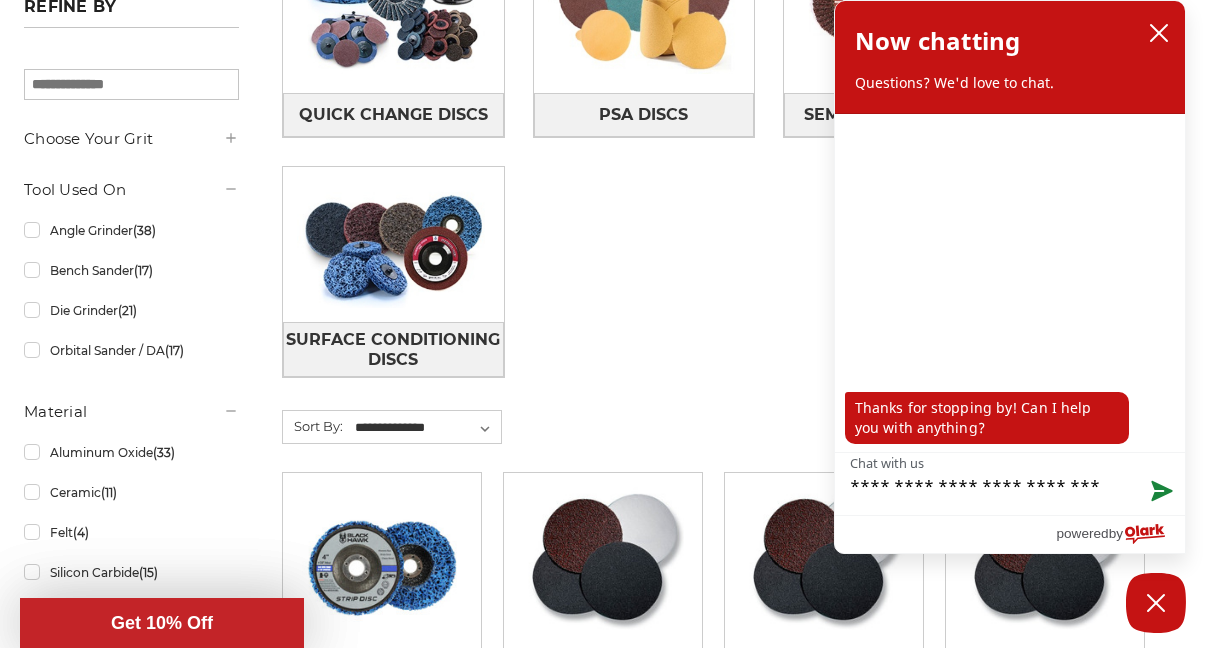 type on "**********" 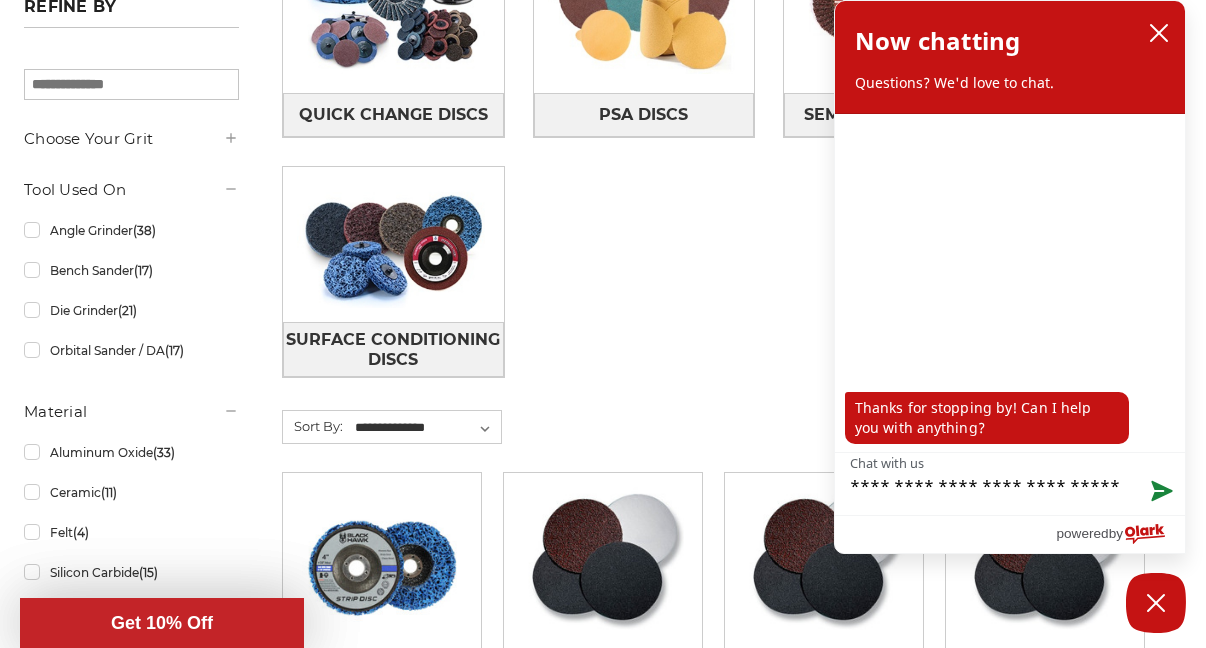 type on "**********" 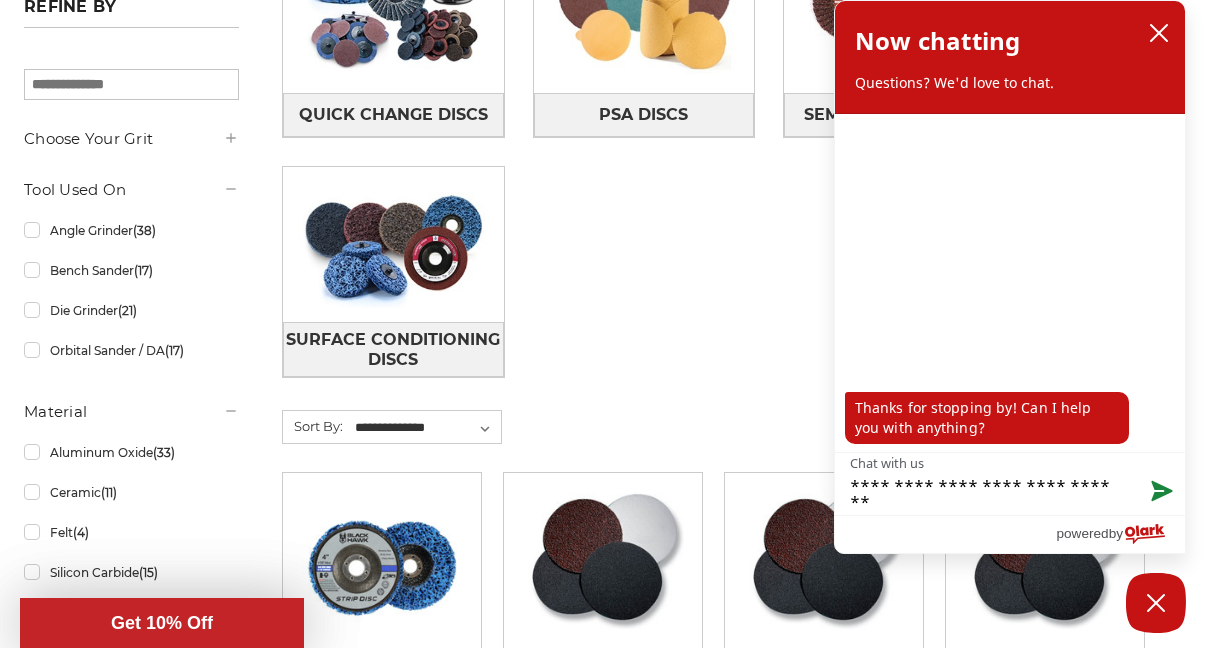type on "**********" 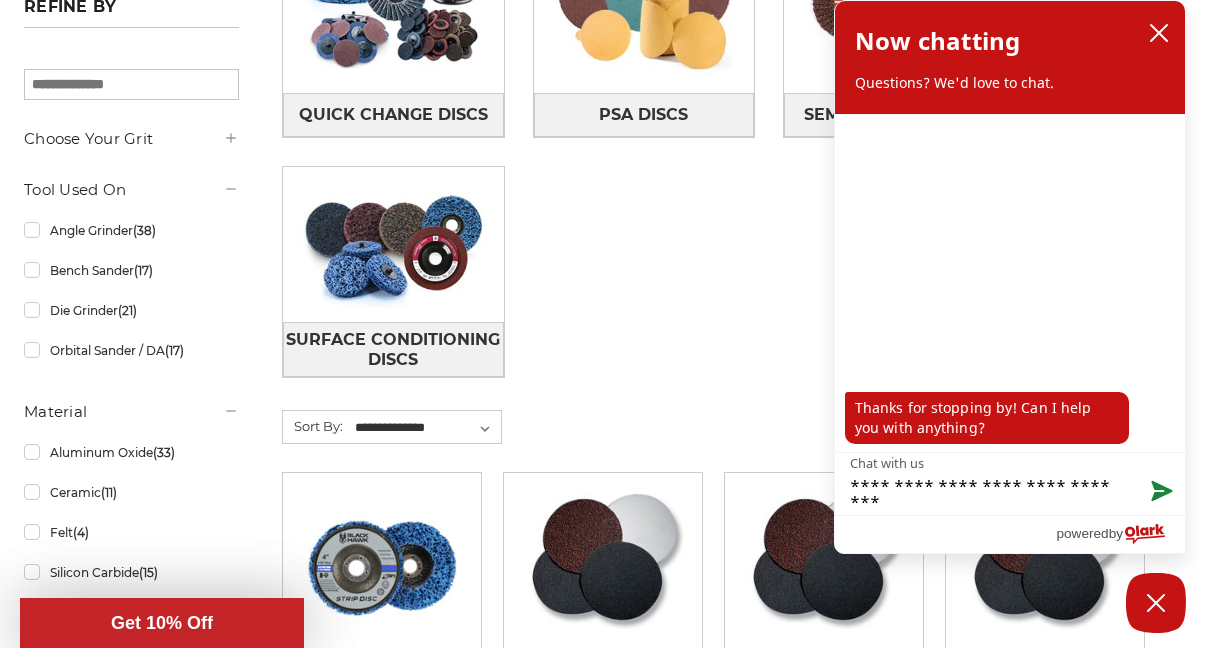 type on "**********" 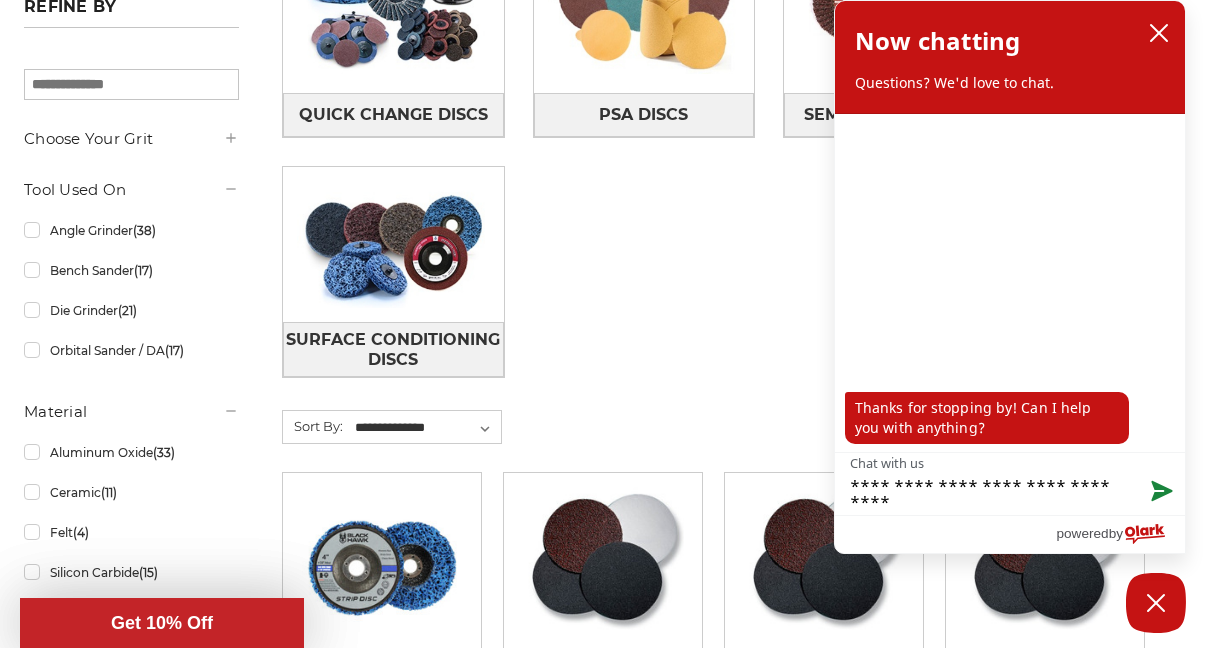 type on "**********" 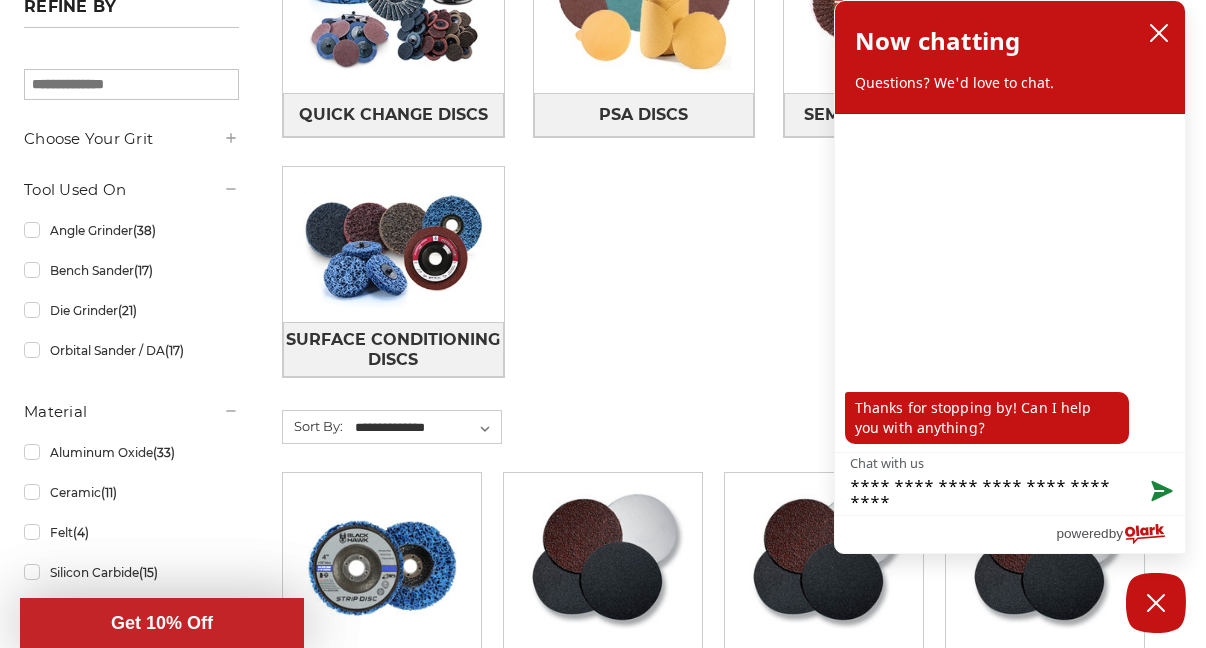 type on "**********" 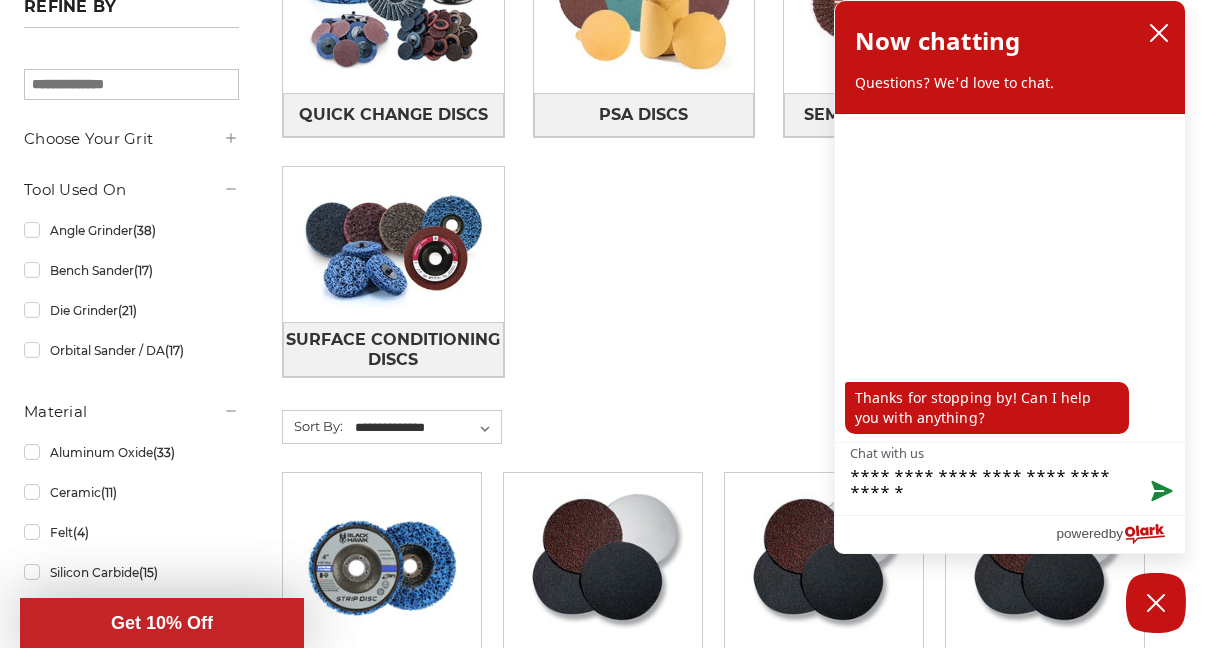 type on "**********" 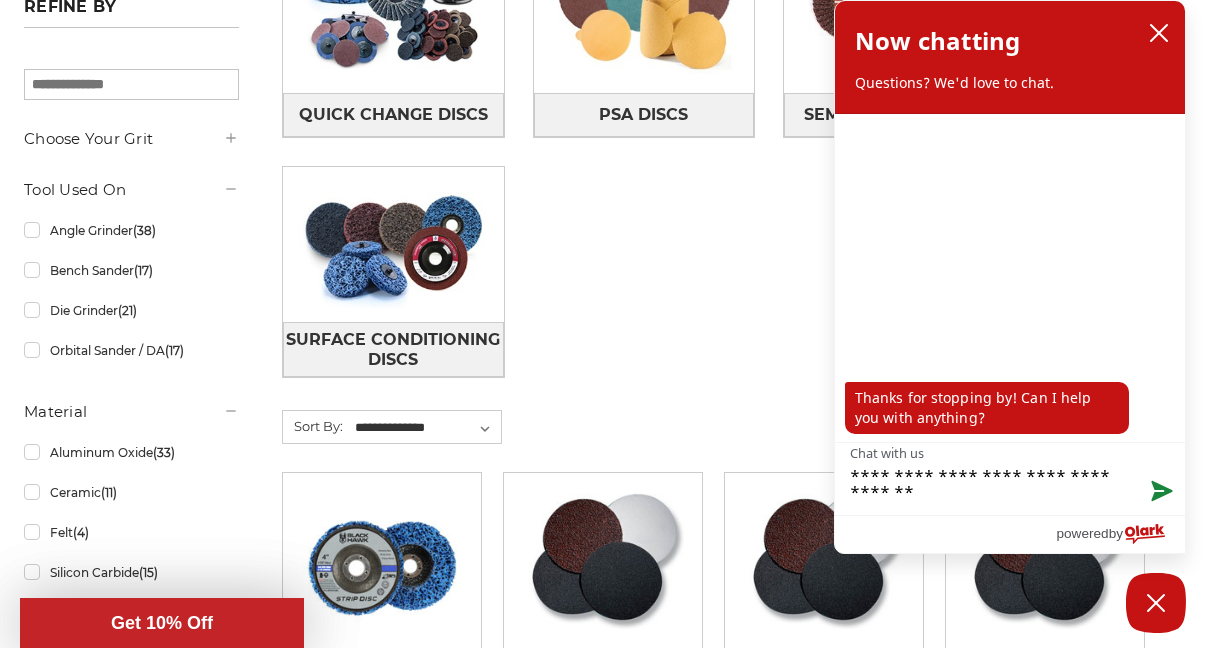 type on "**********" 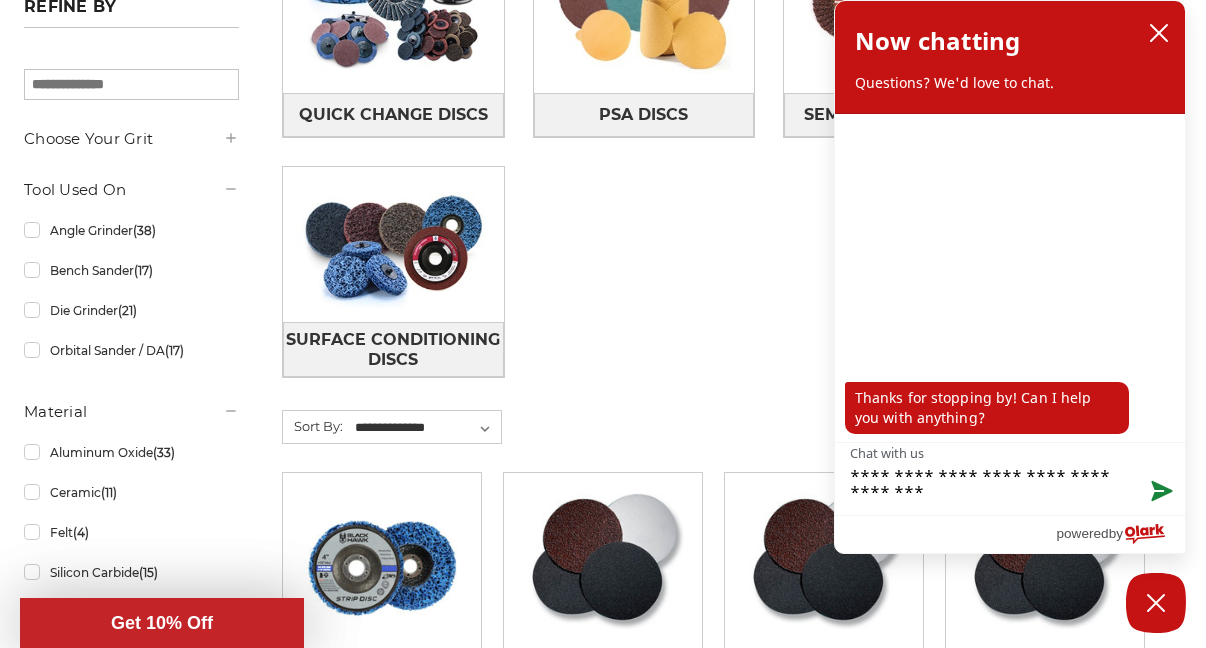 type on "**********" 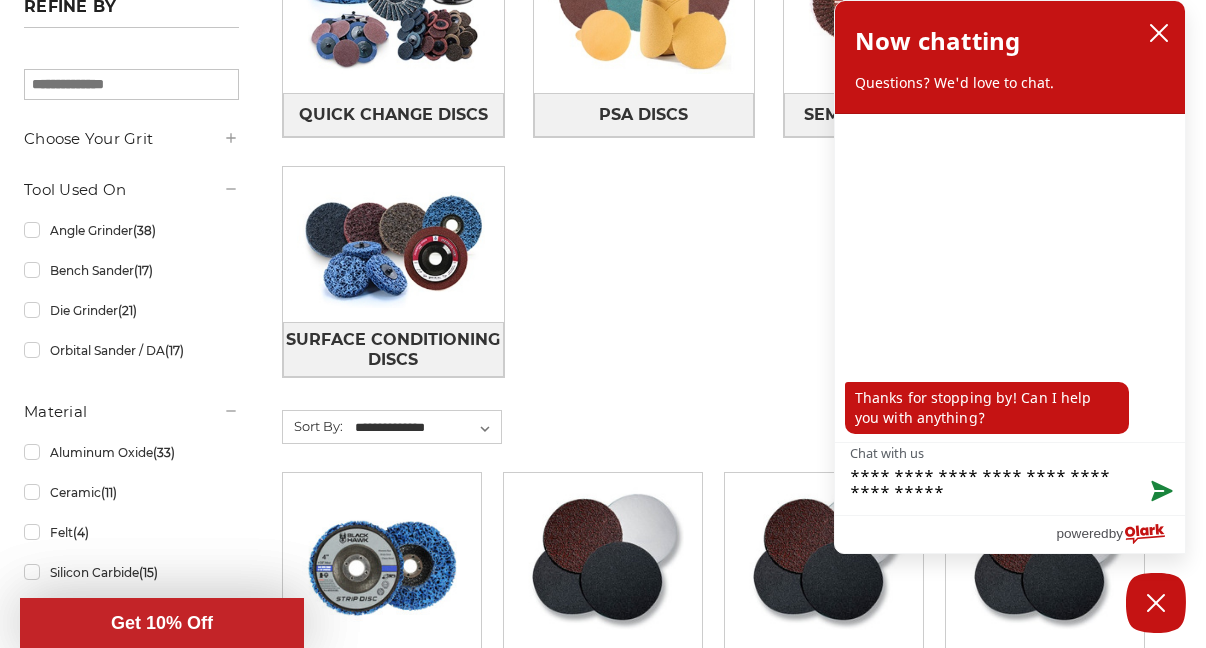 type on "**********" 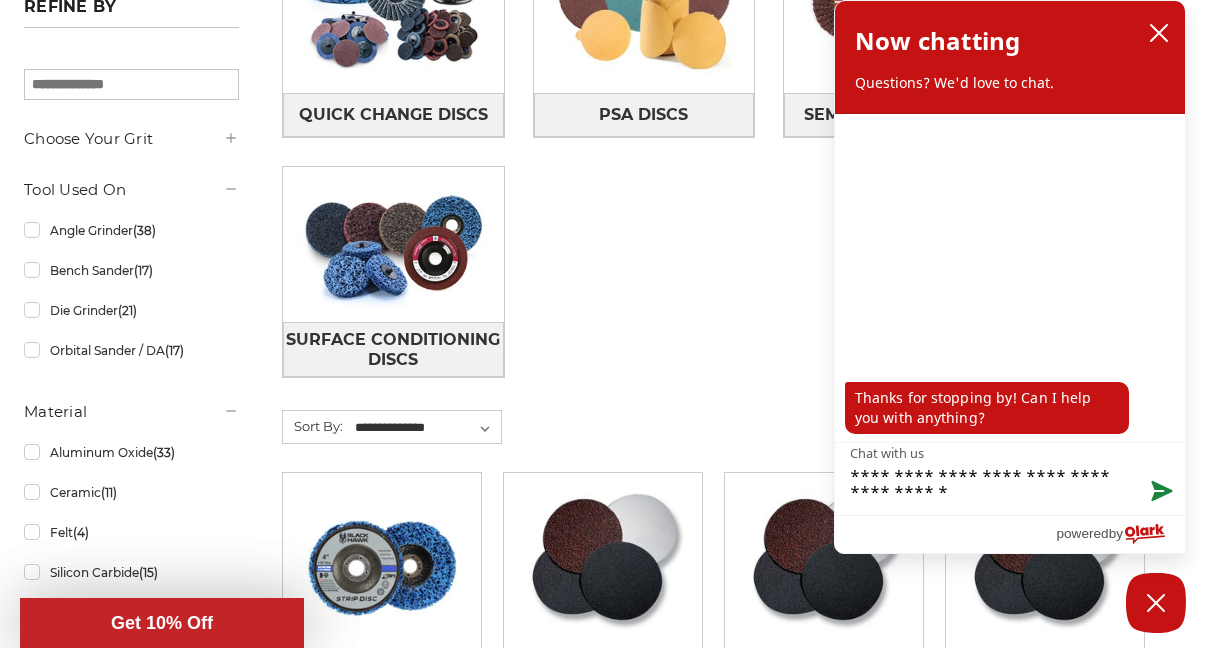 type on "**********" 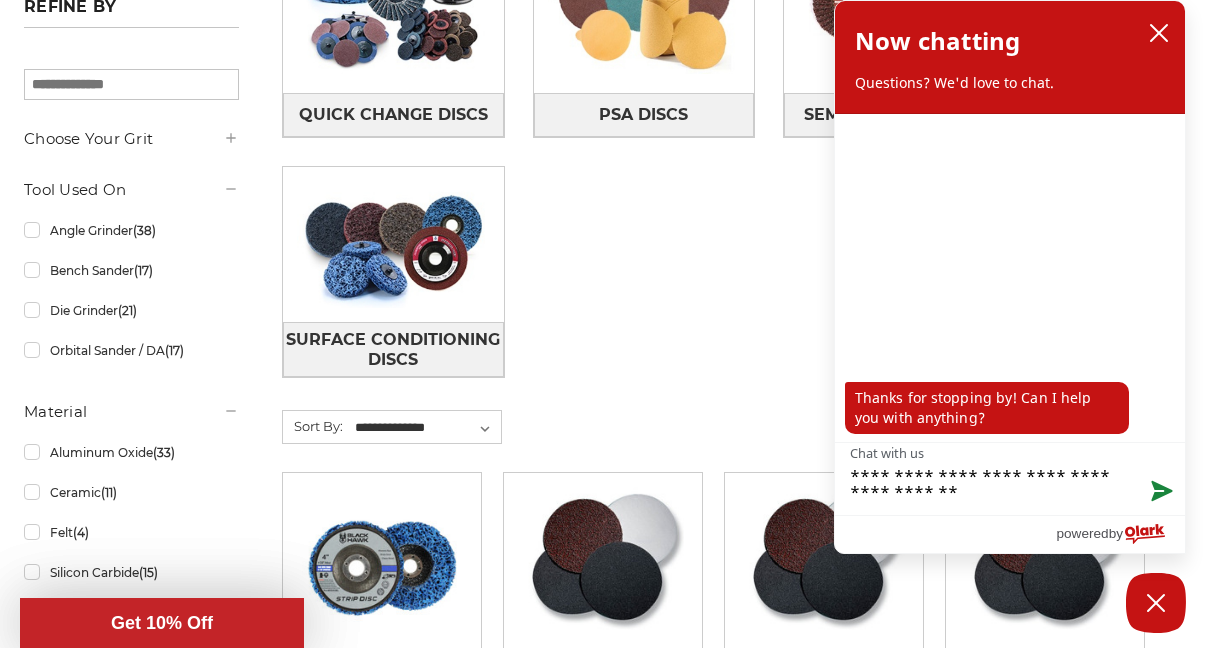 type on "**********" 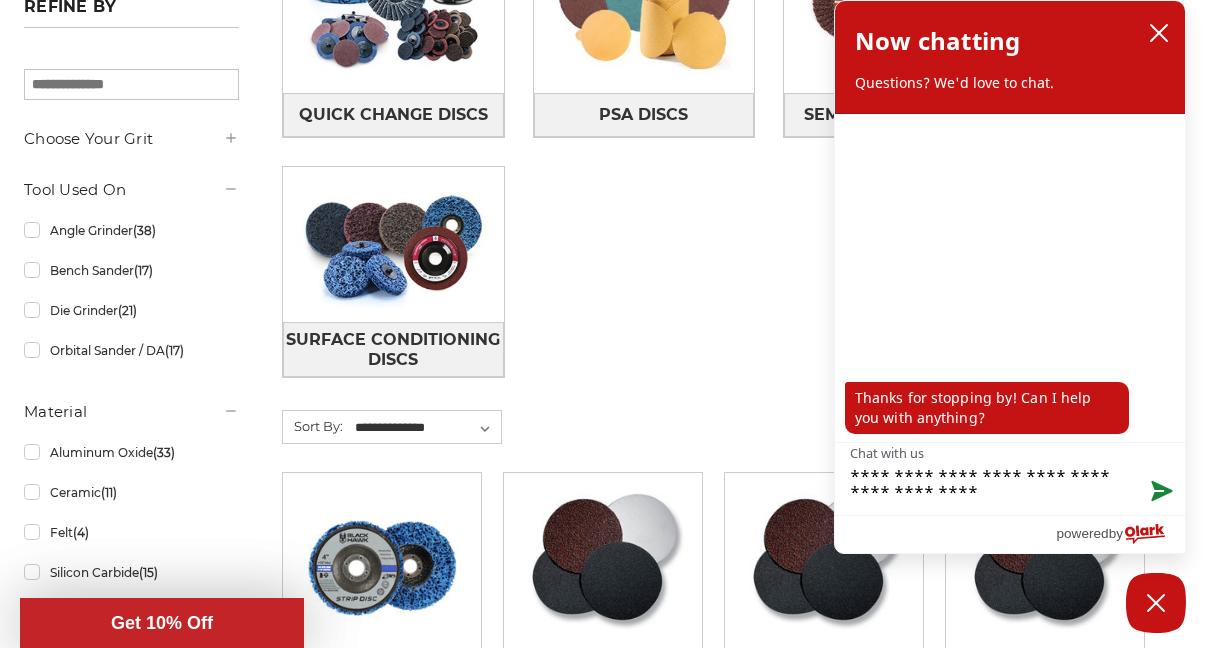 type on "**********" 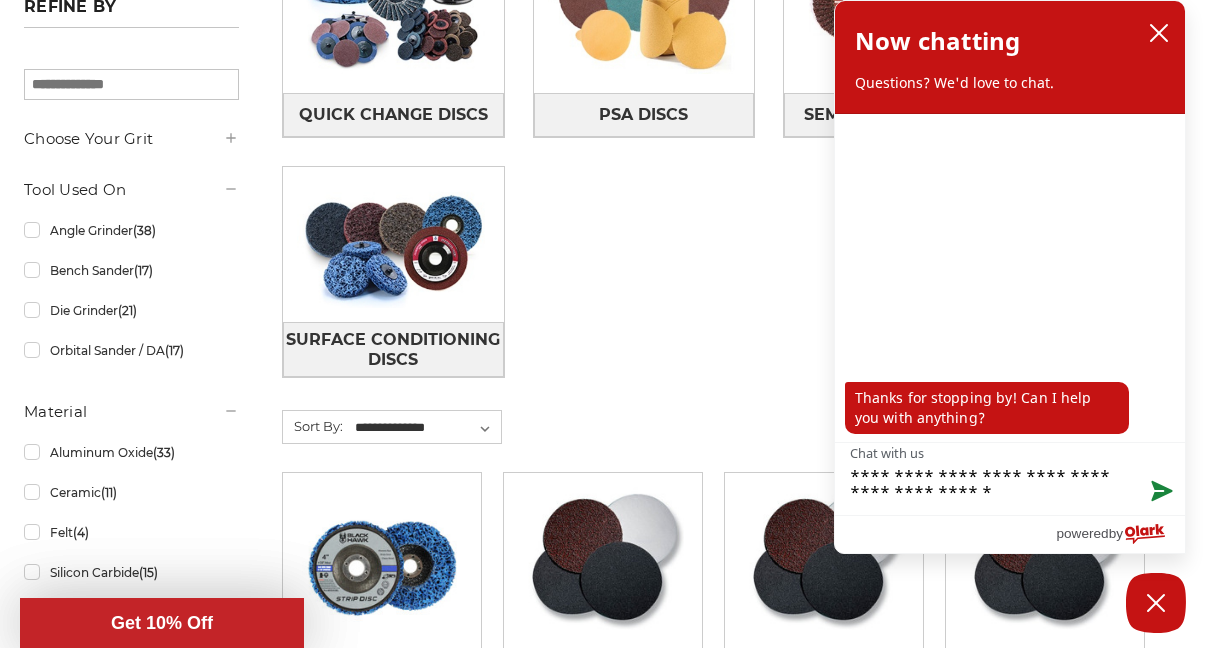 type on "**********" 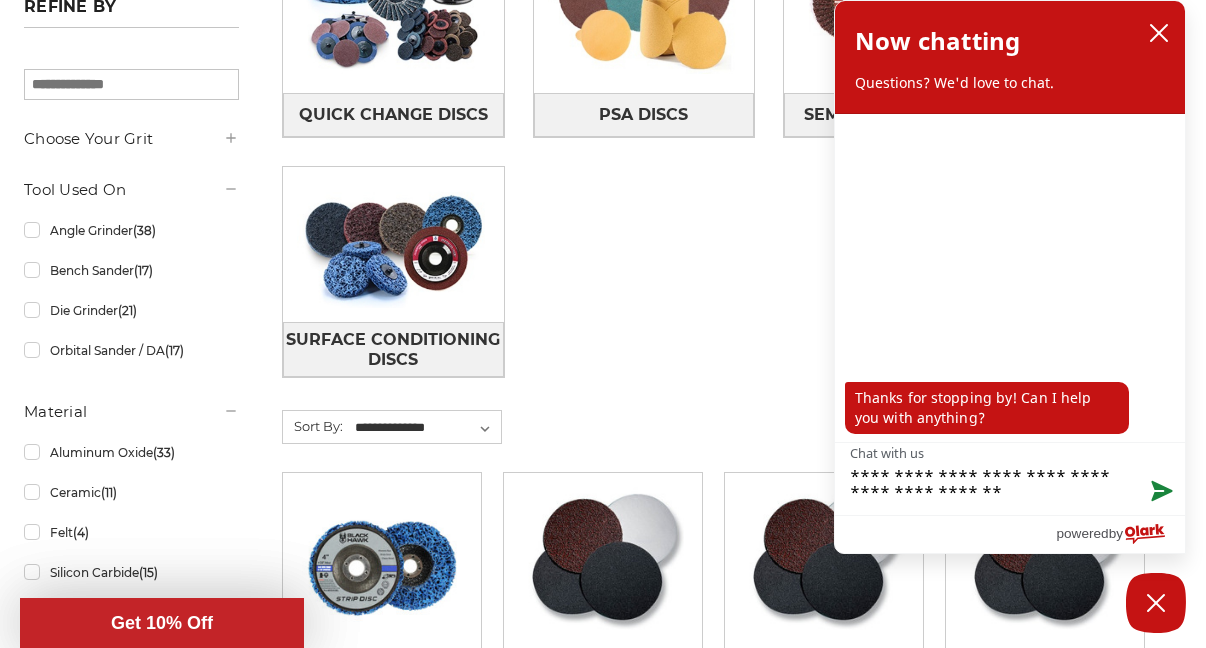 type on "**********" 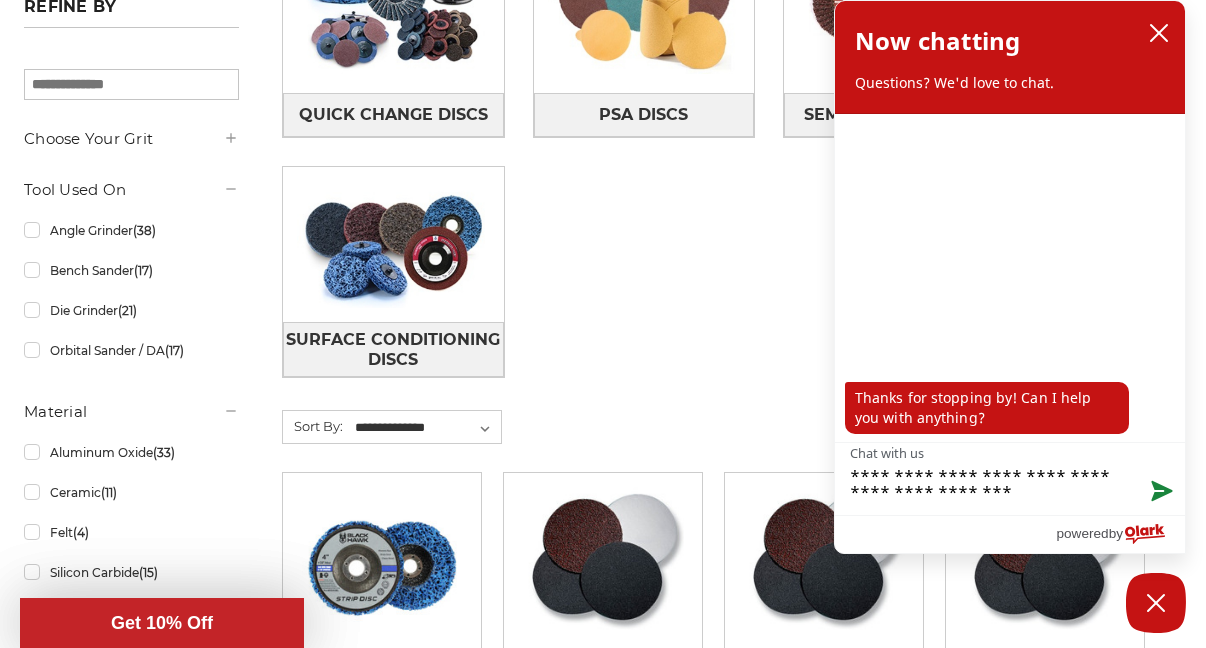 type on "**********" 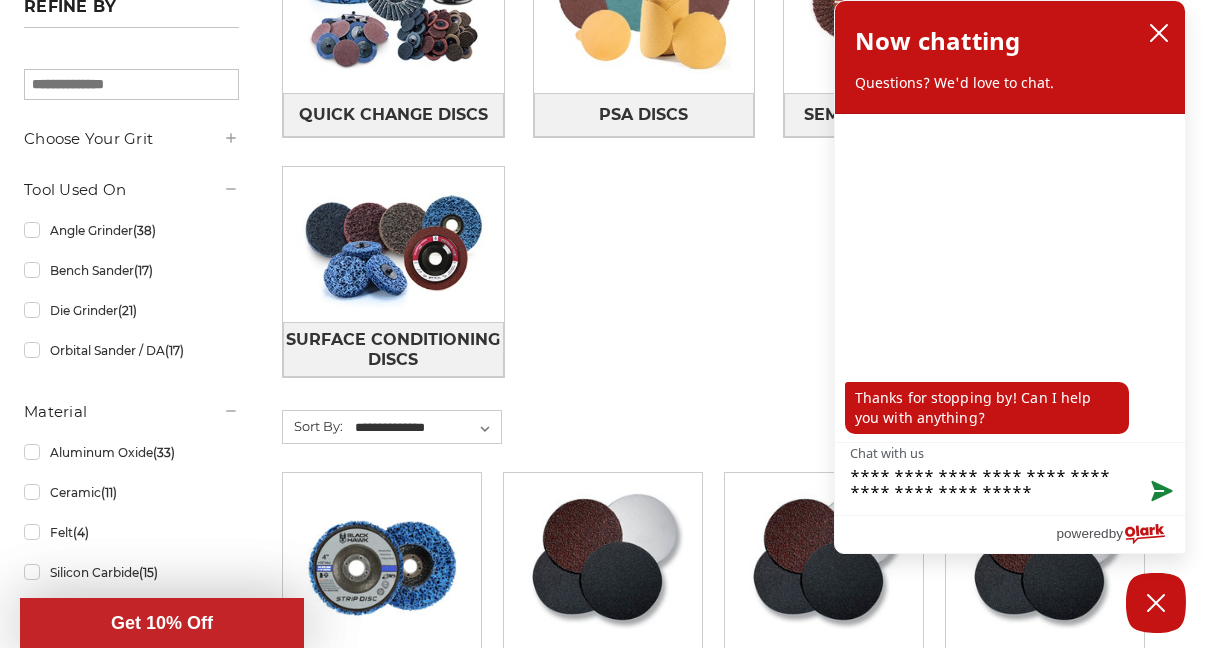 type on "**********" 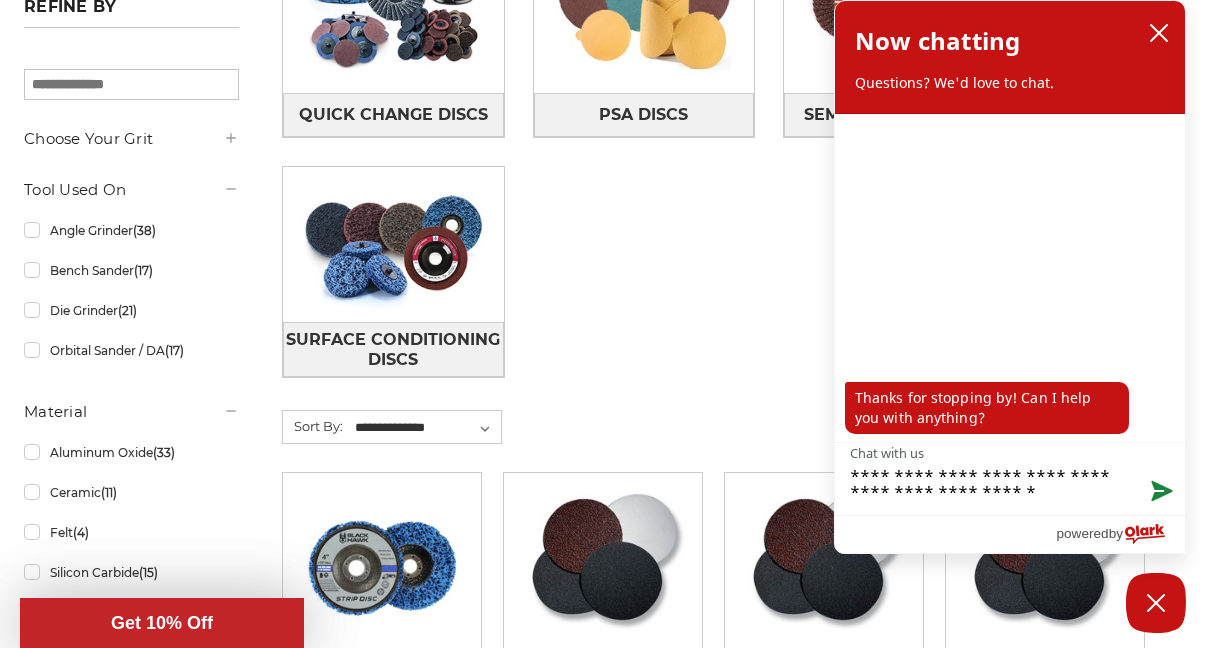 type on "**********" 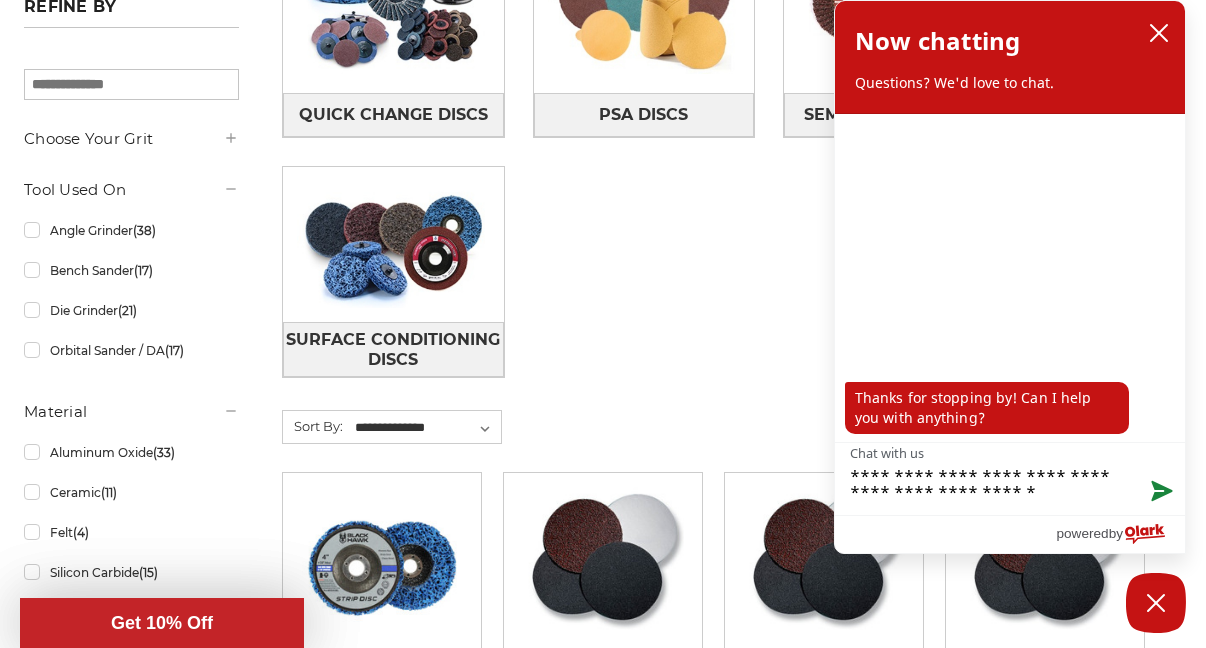 type on "**********" 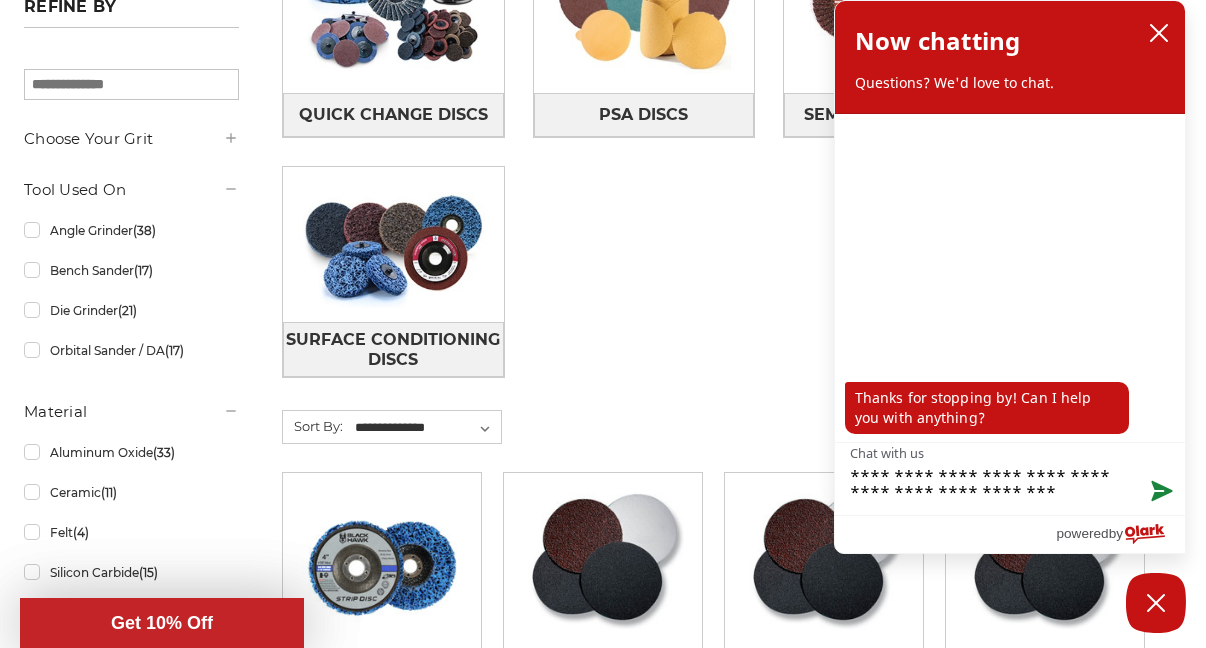 type on "**********" 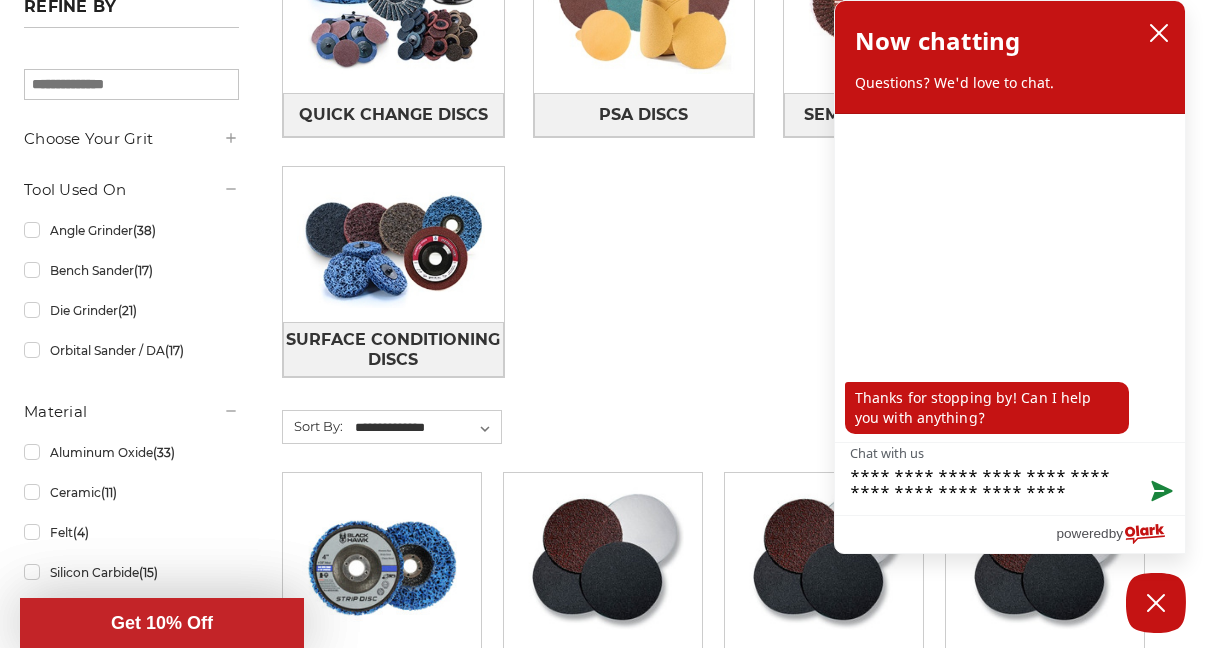 type on "**********" 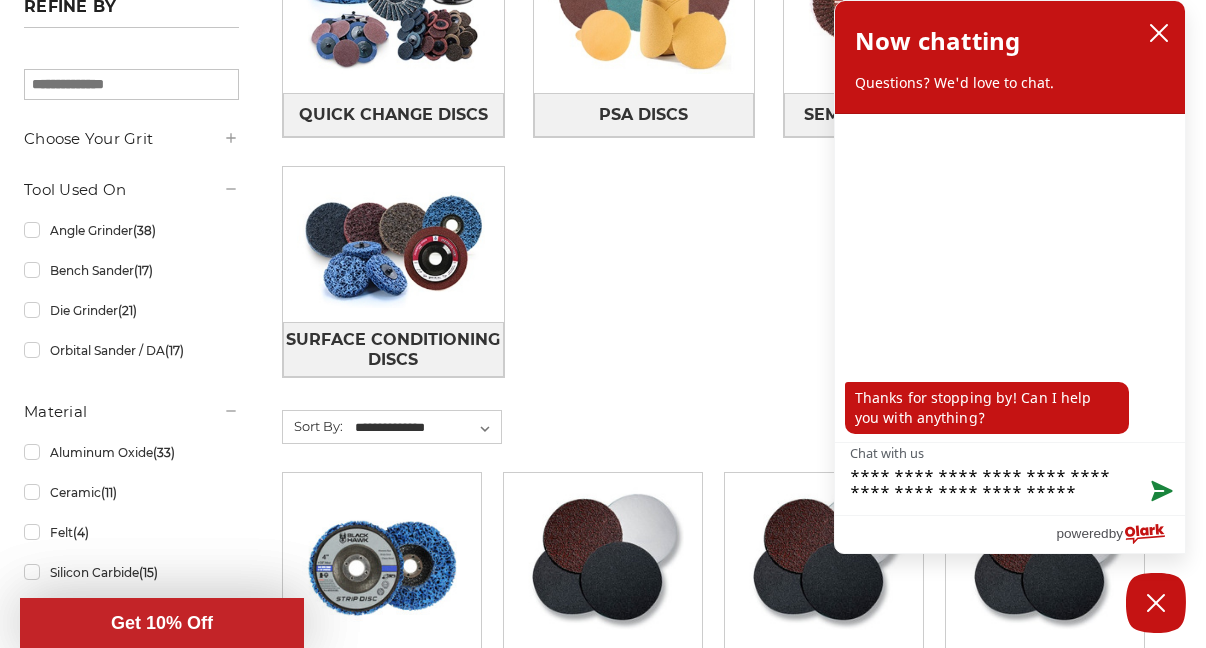 type on "**********" 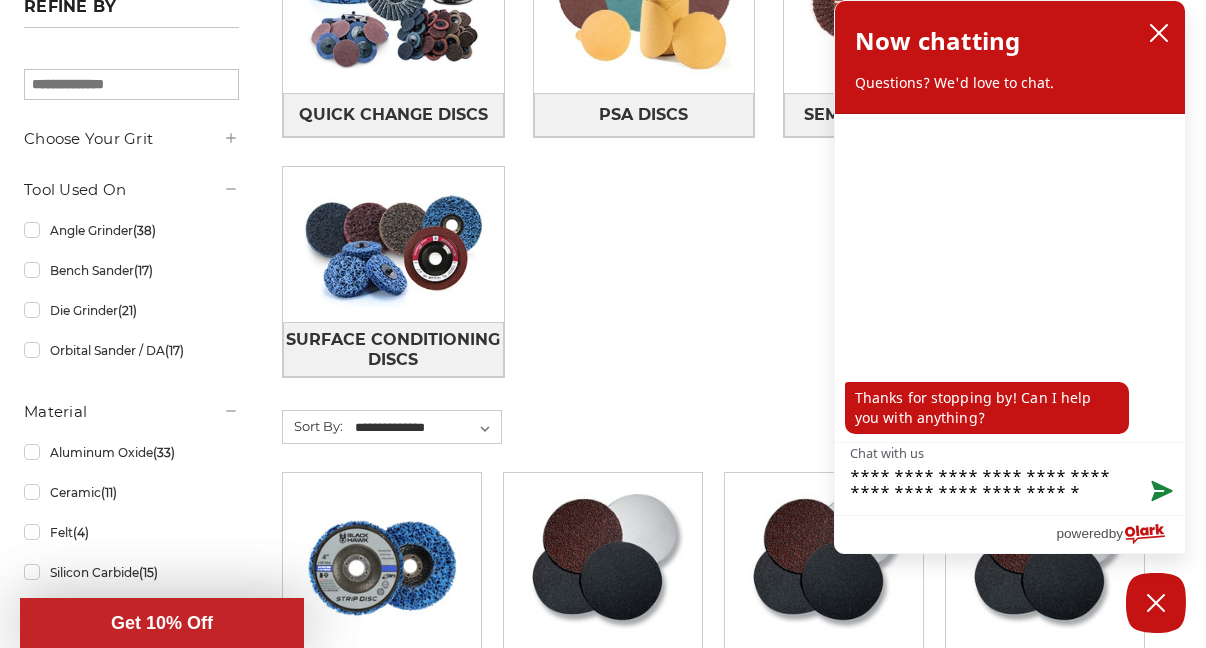 type on "**********" 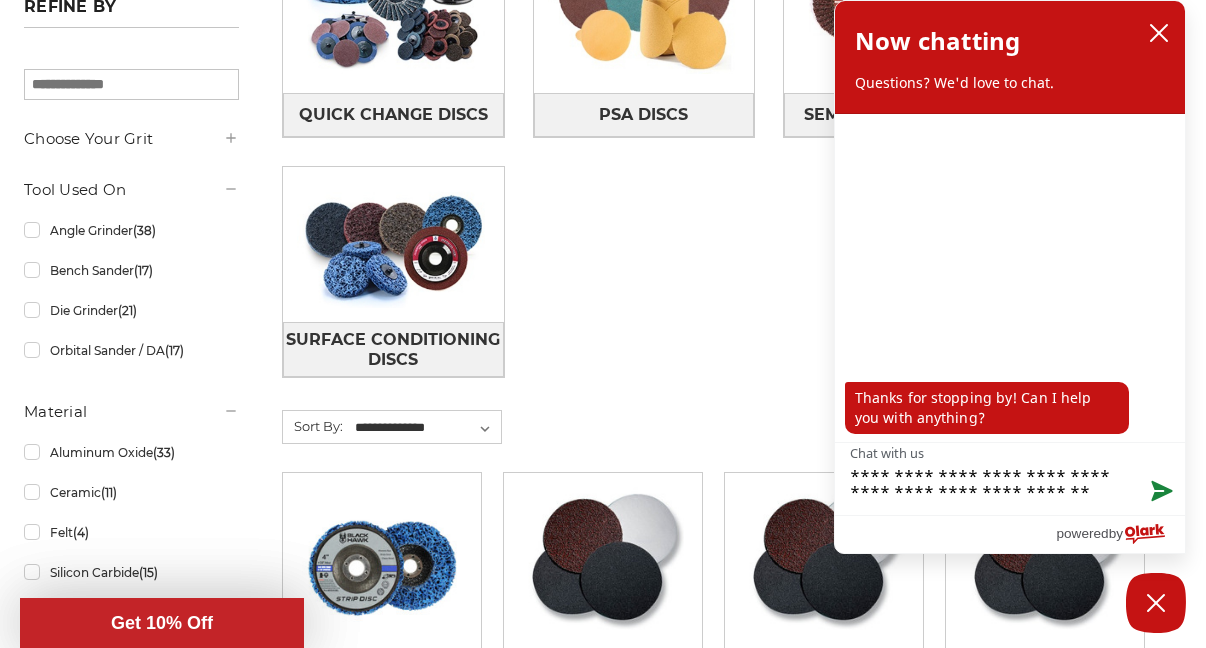 type on "**********" 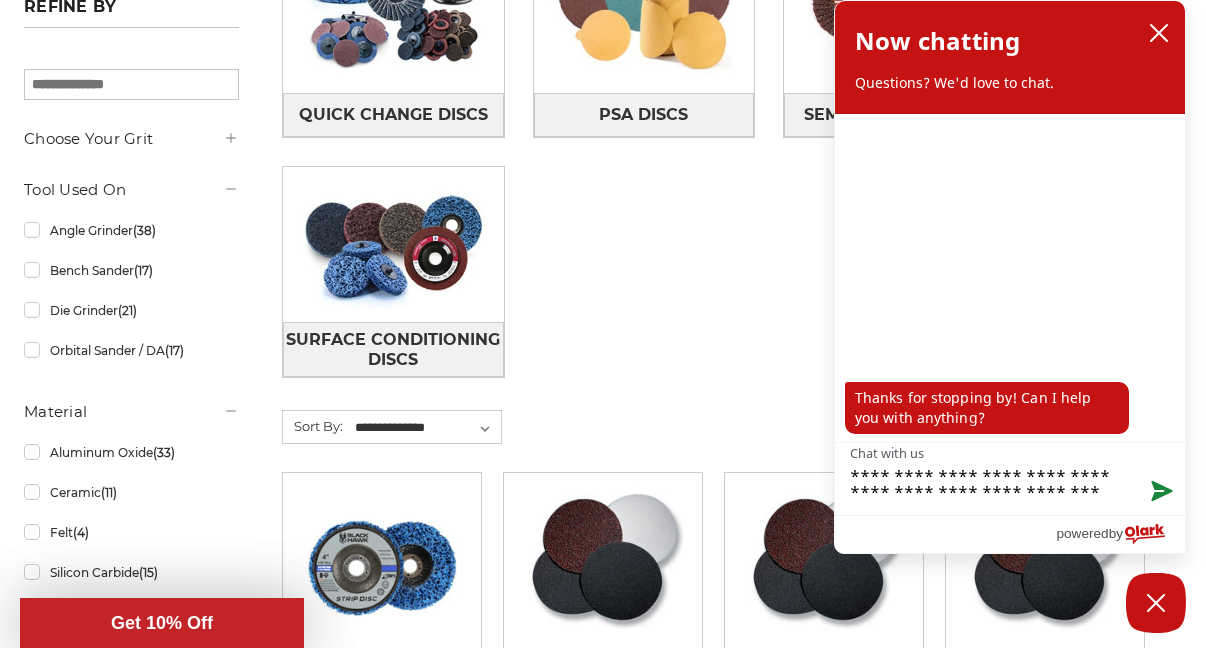 type on "**********" 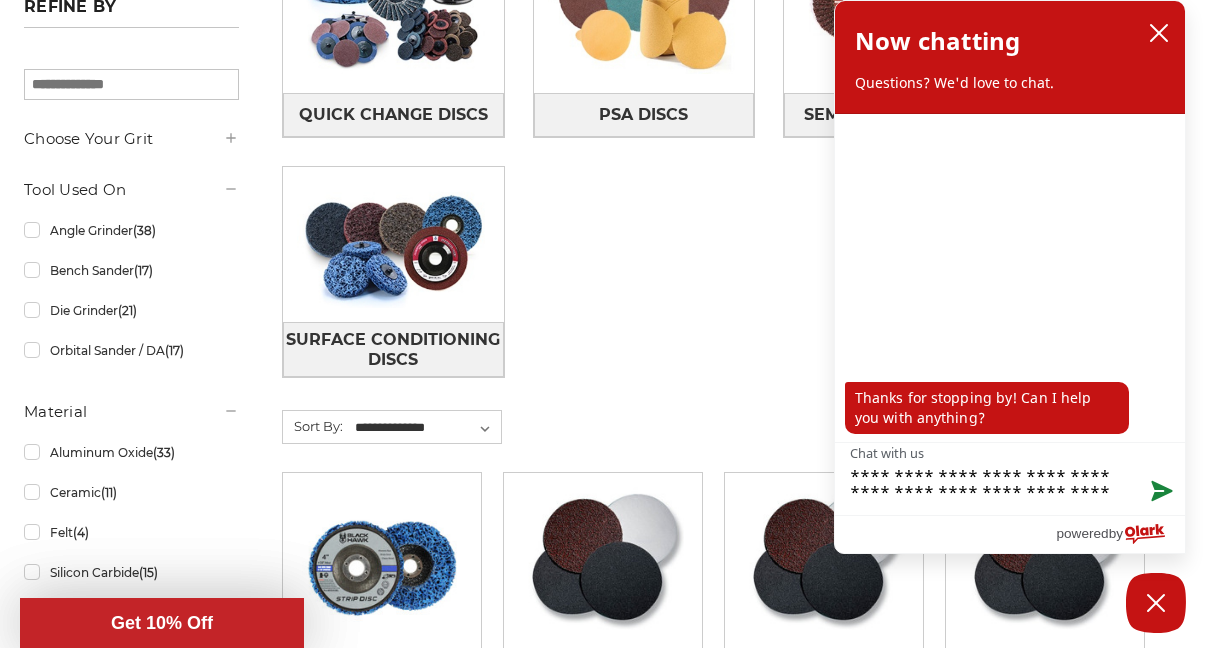 type on "**********" 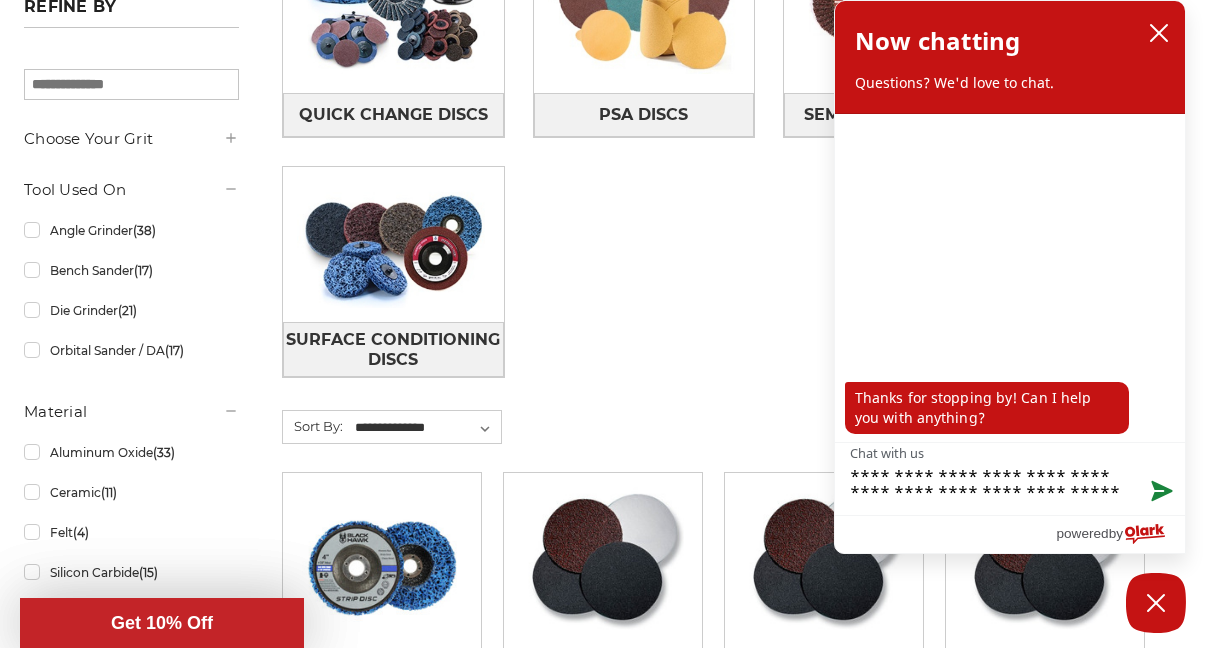 type on "**********" 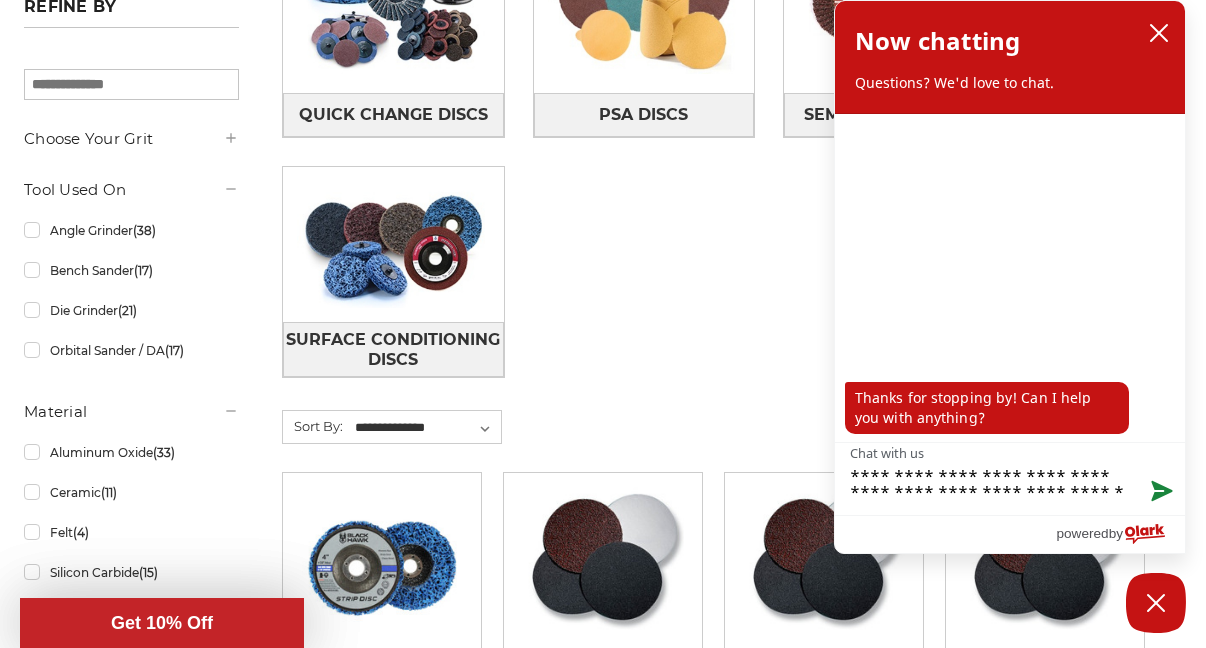type on "**********" 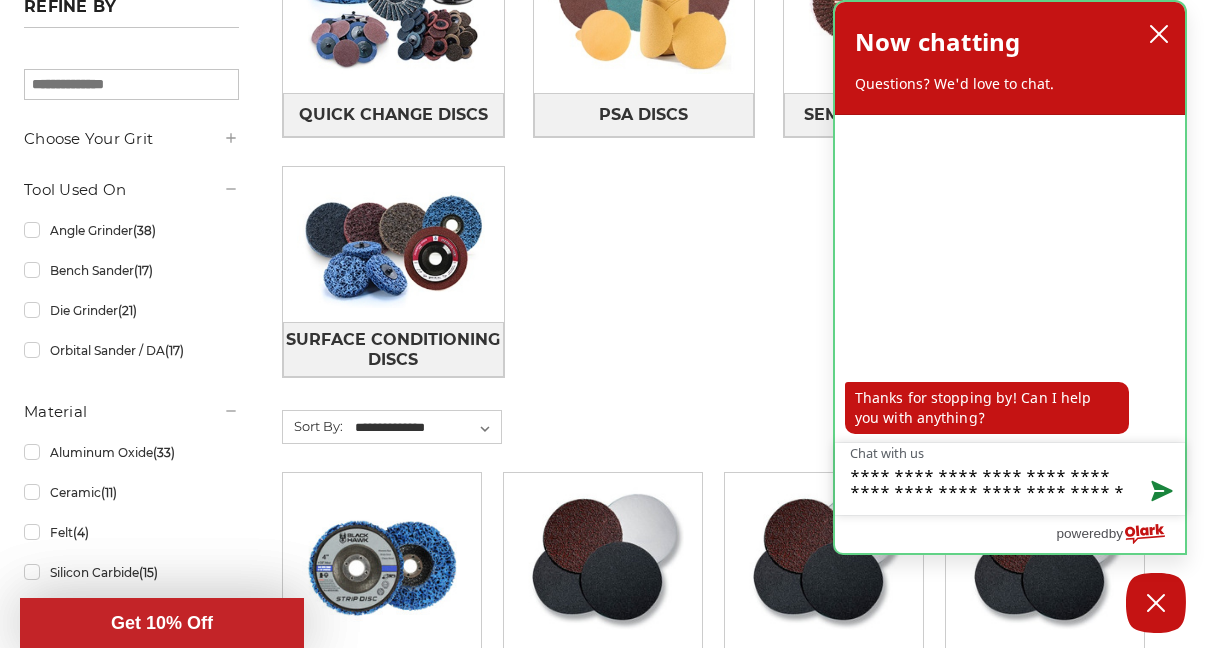 click at bounding box center (1160, 492) 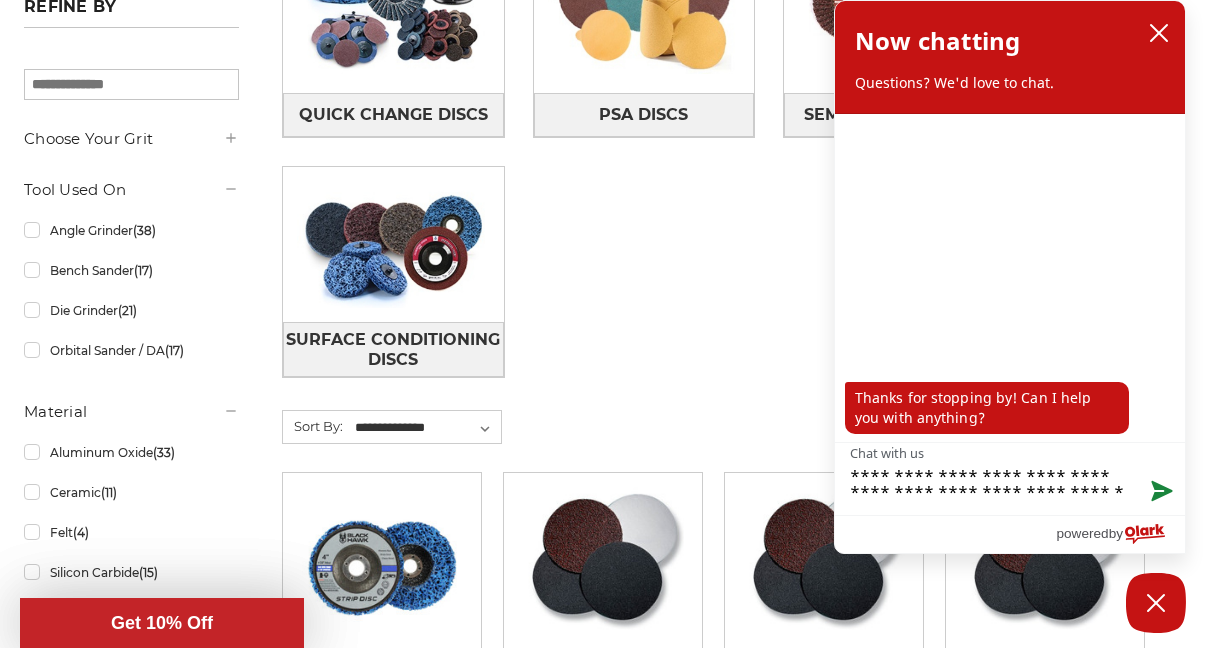 type 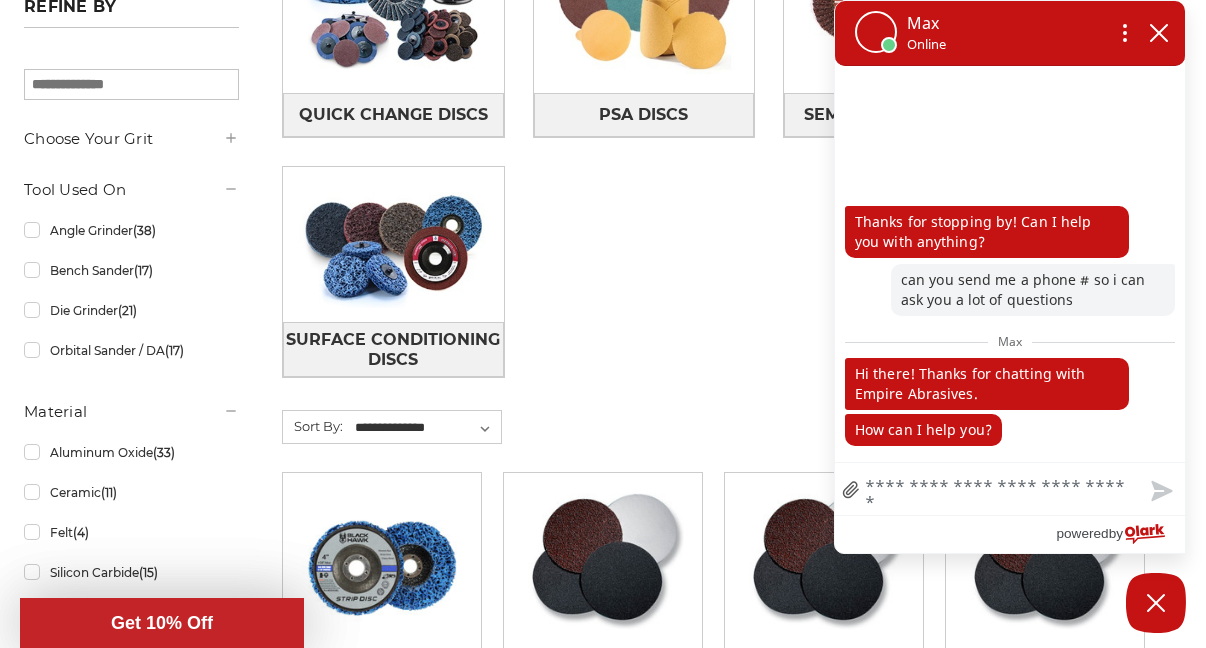 type on "*" 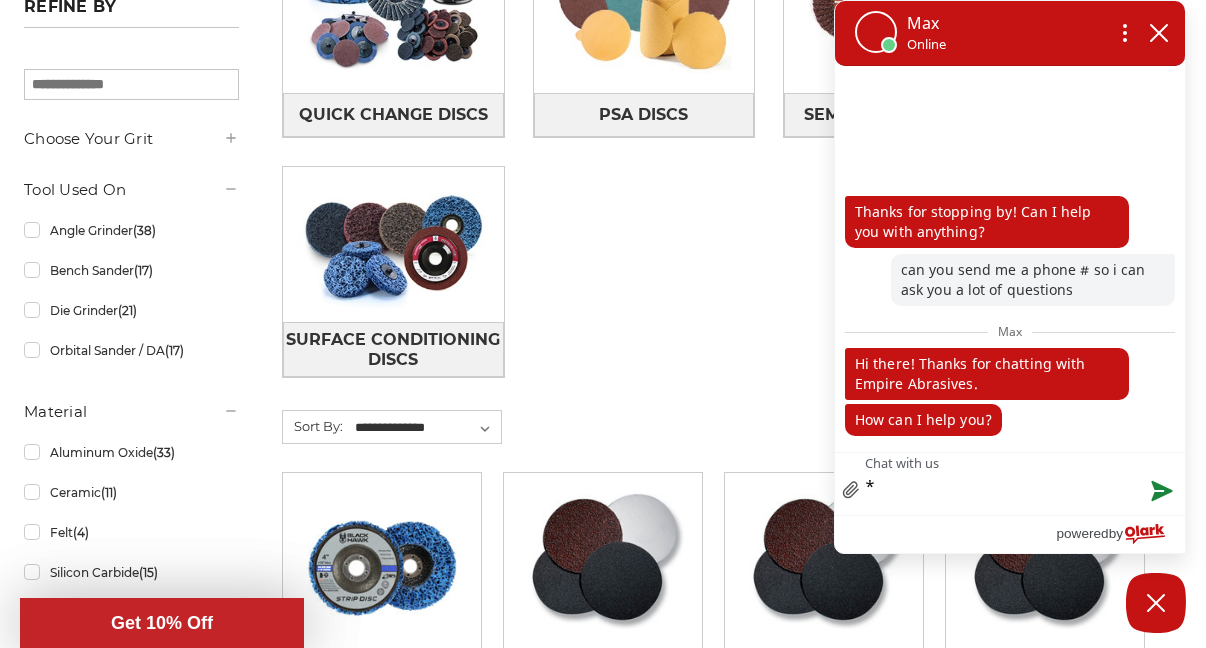 type on "**" 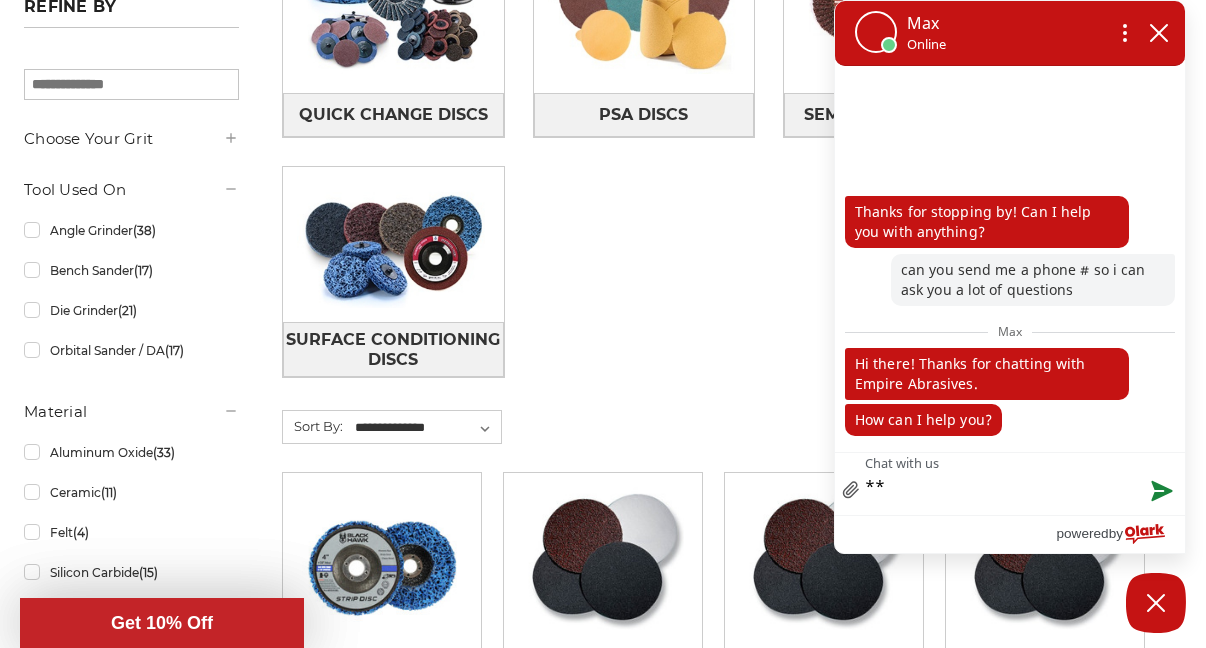 type on "***" 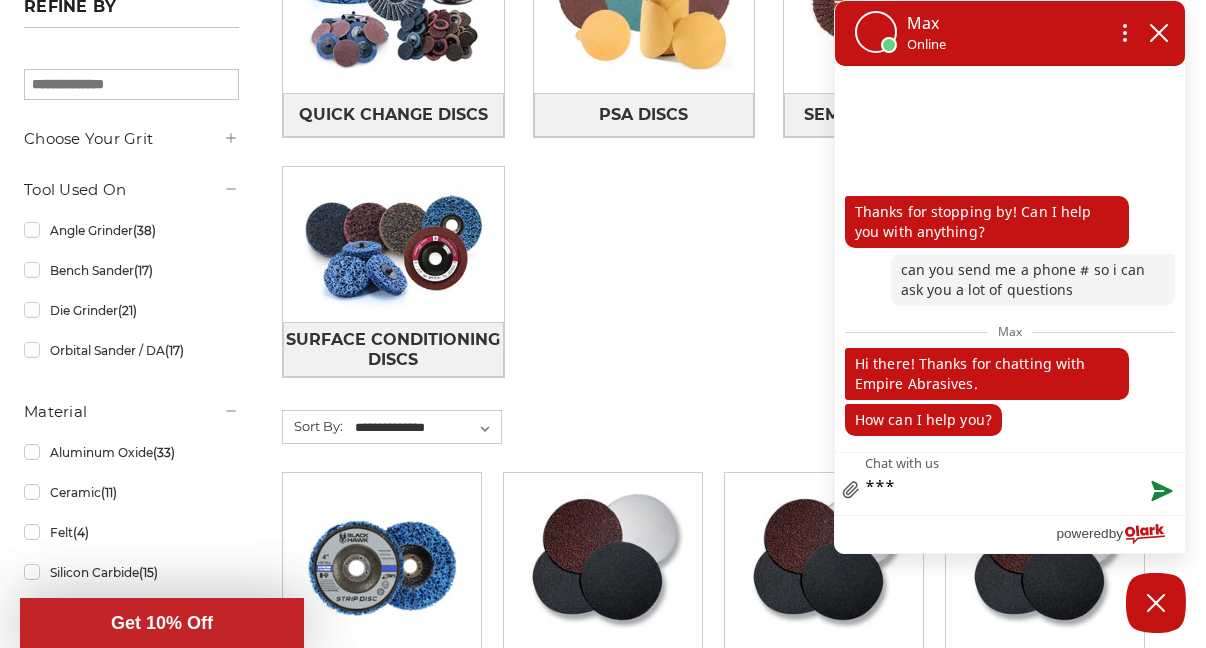 type on "***" 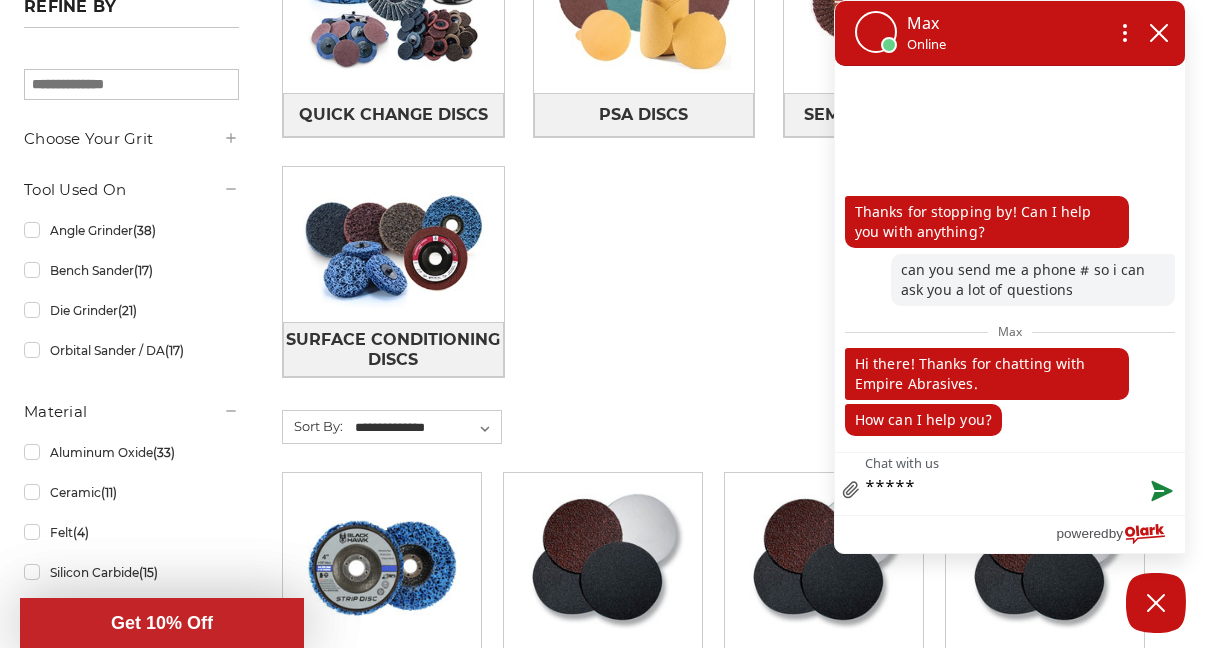 type on "******" 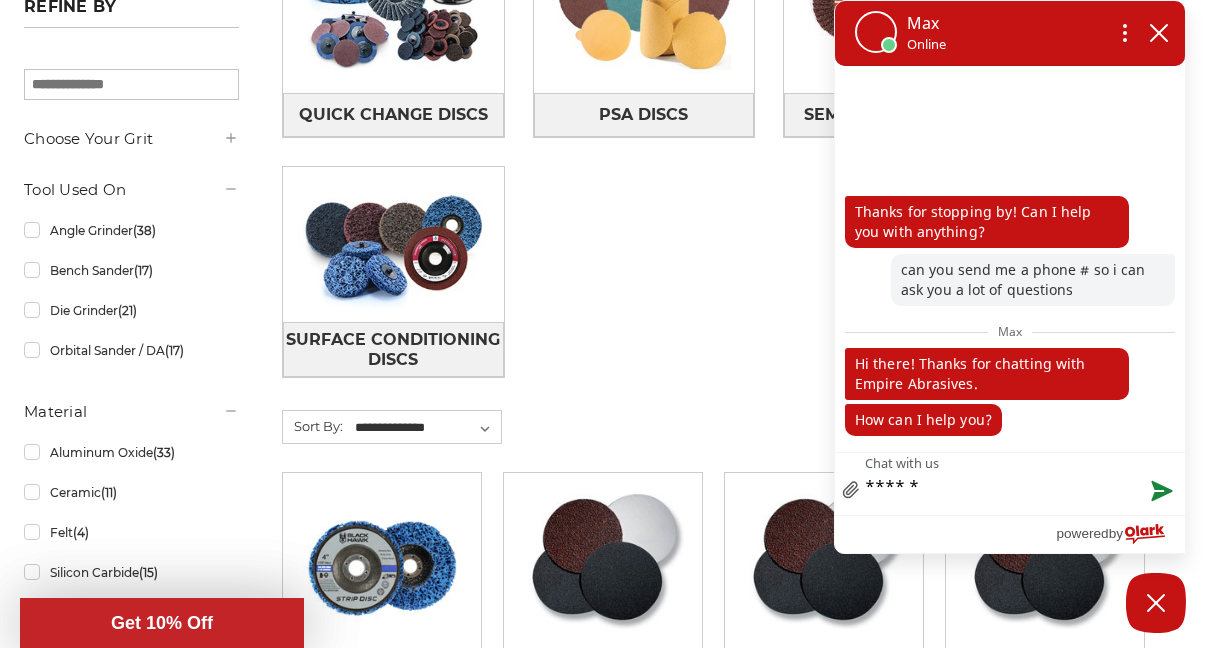 type on "******" 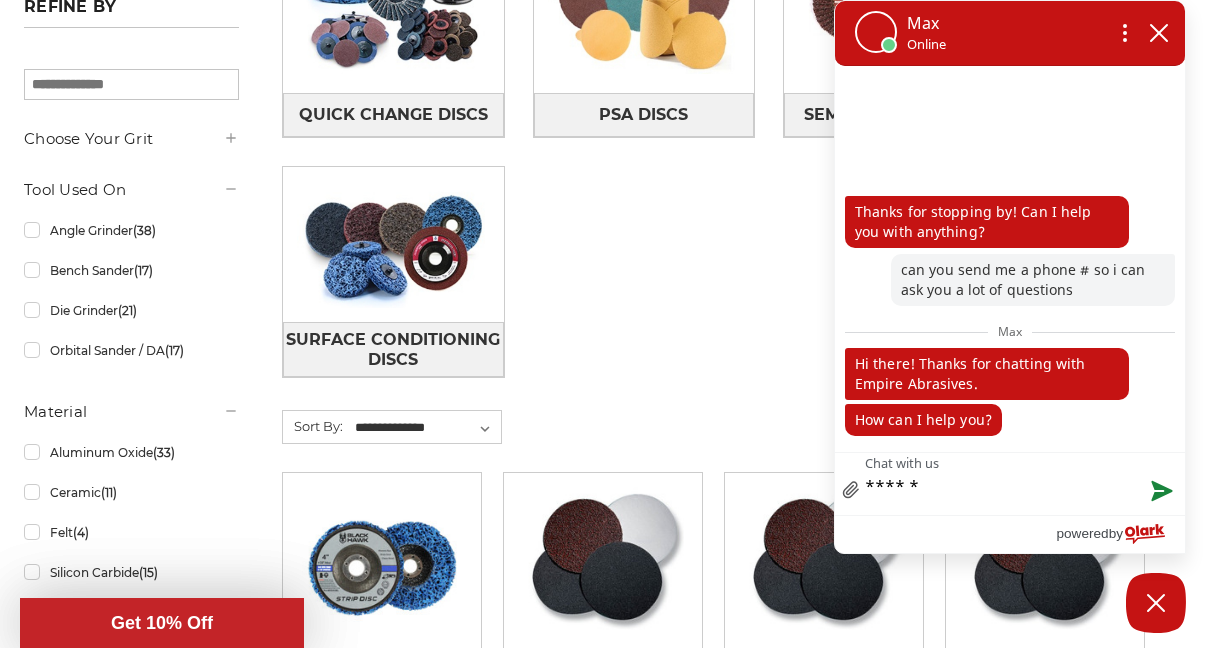 type on "********" 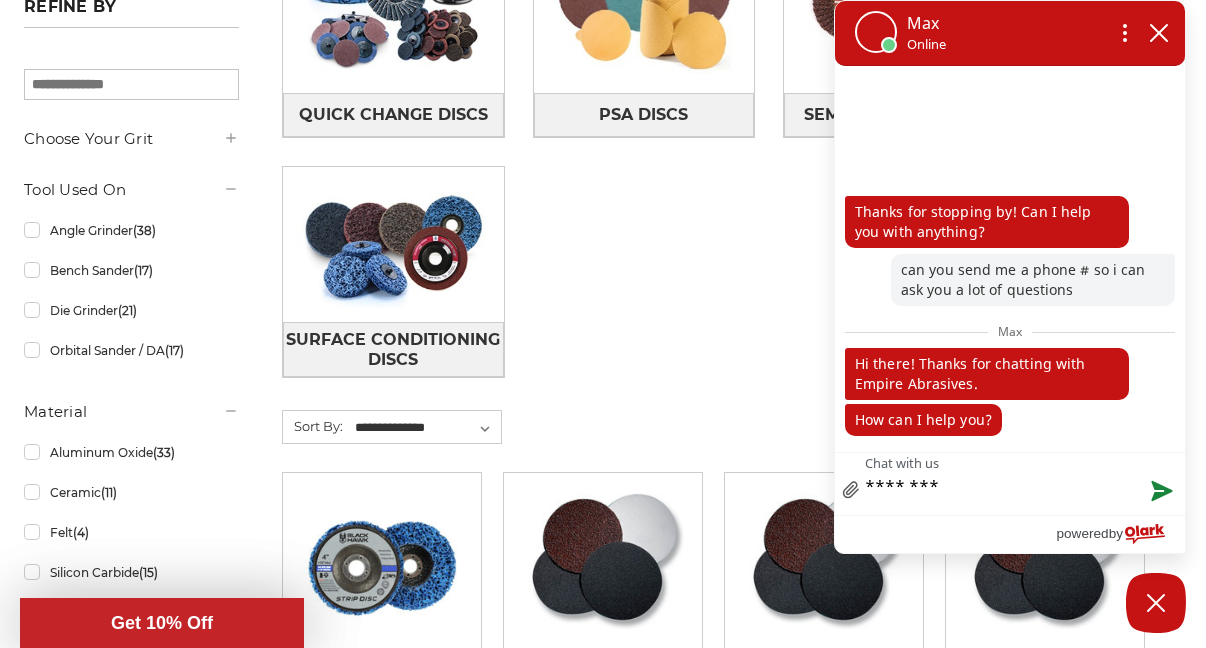 type on "*********" 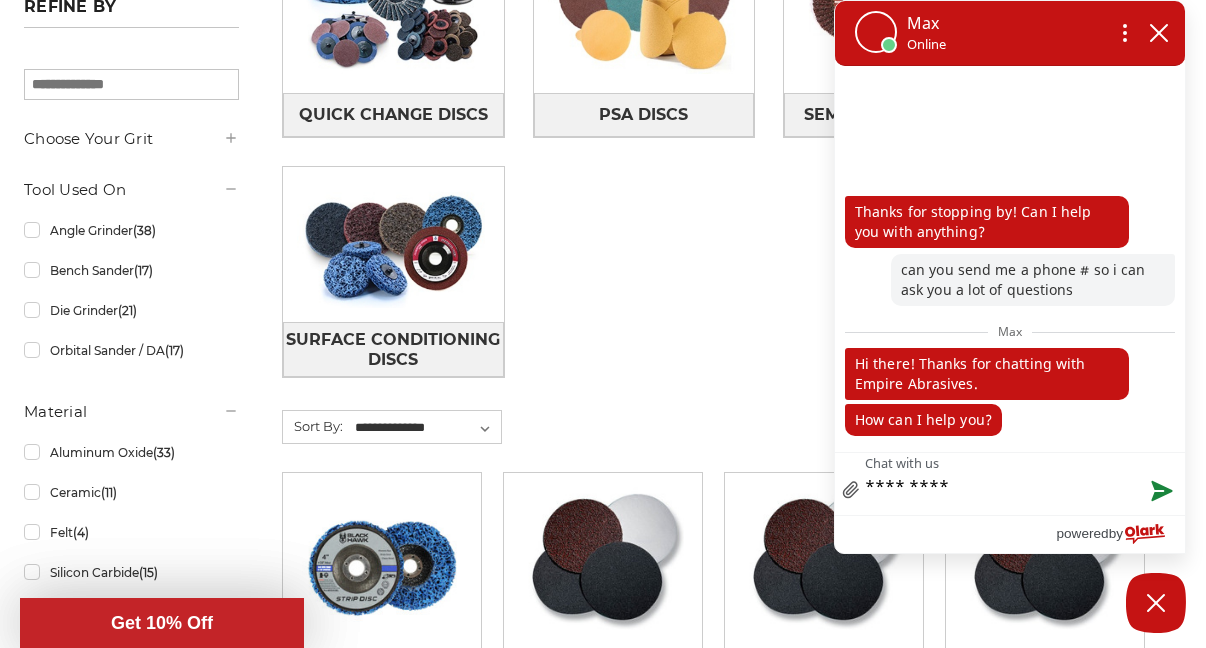 type on "**********" 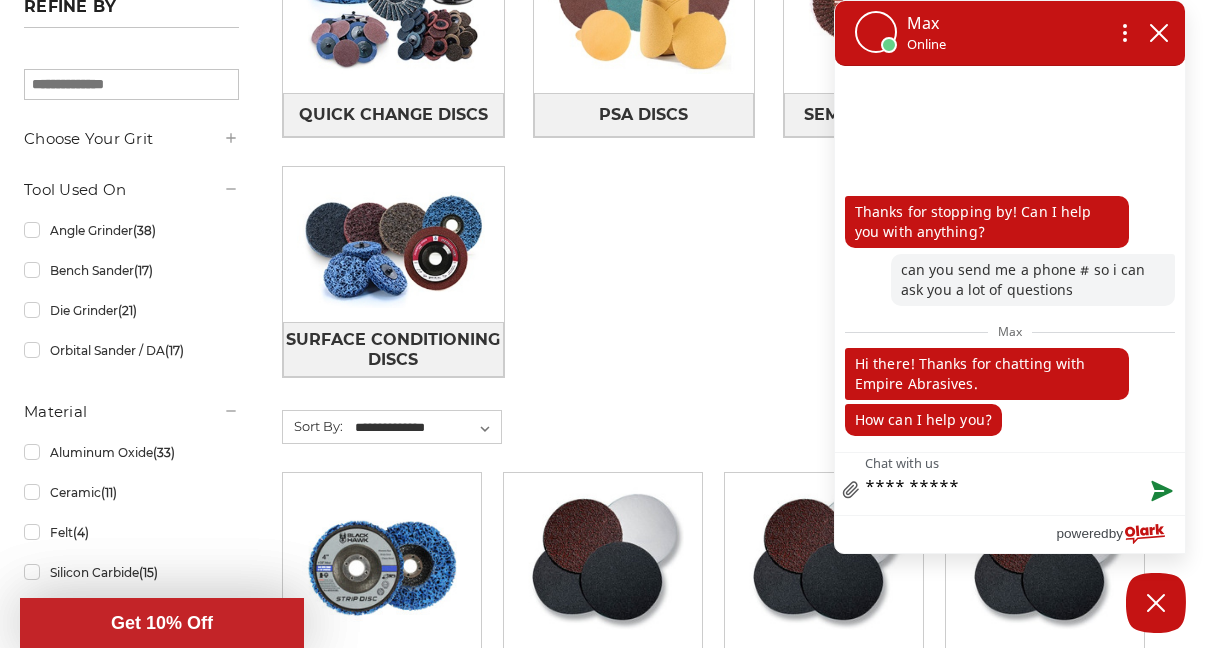 type on "**********" 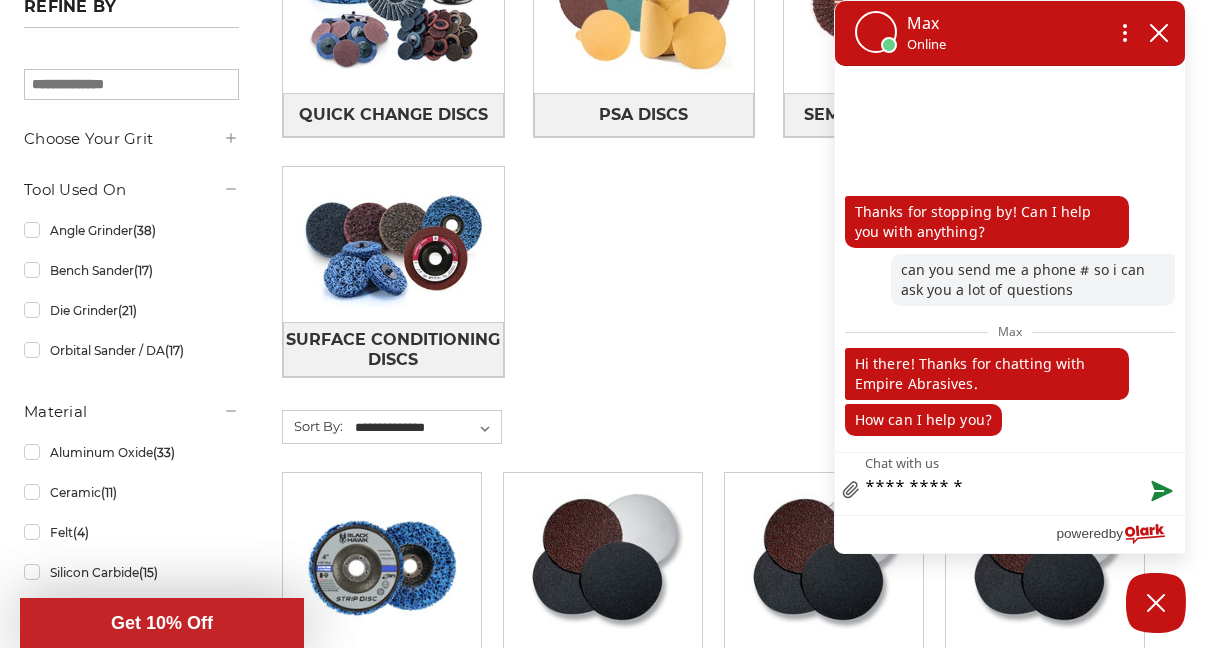 type on "**********" 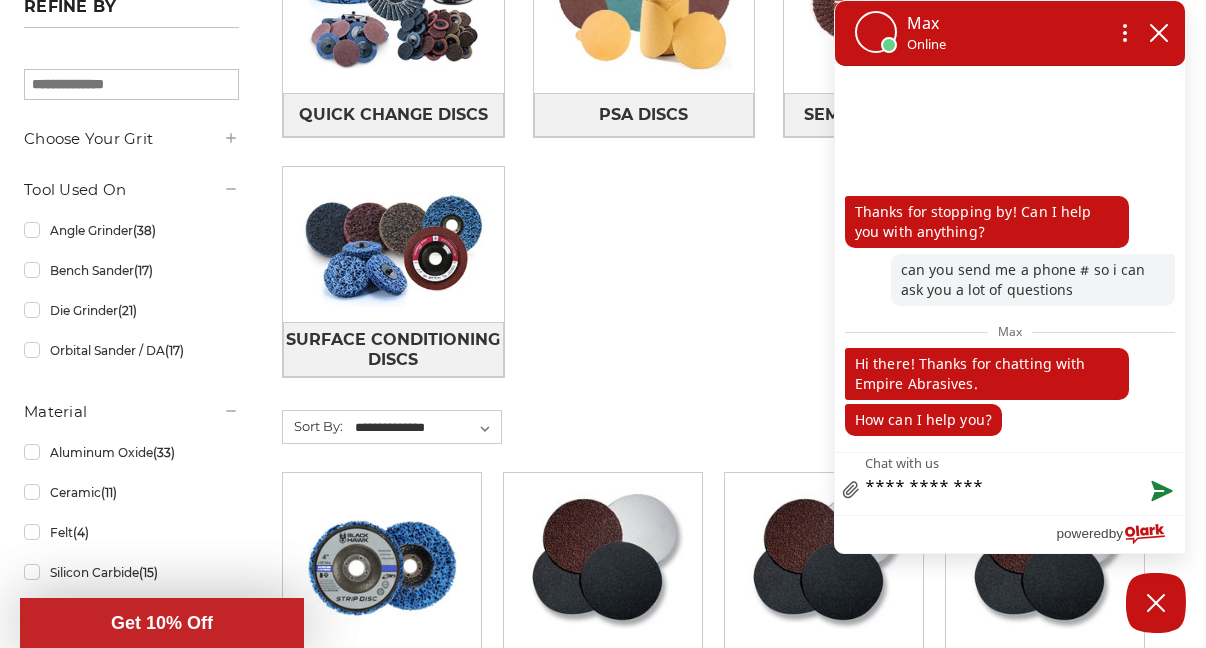 type on "**********" 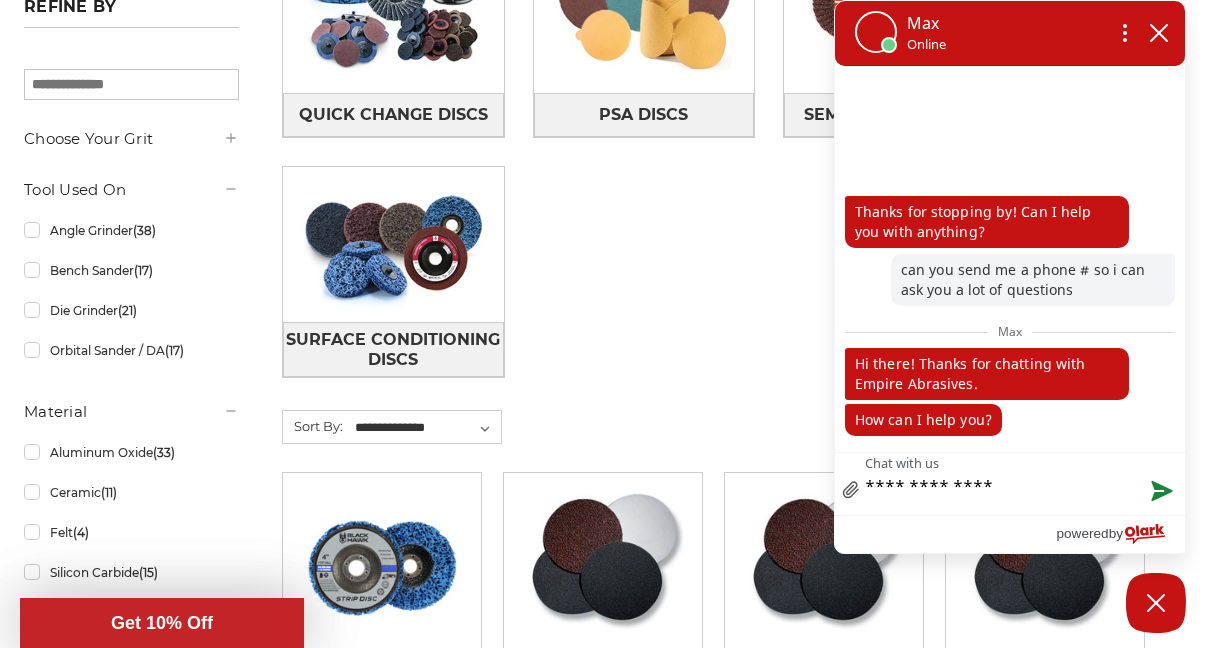 type on "**********" 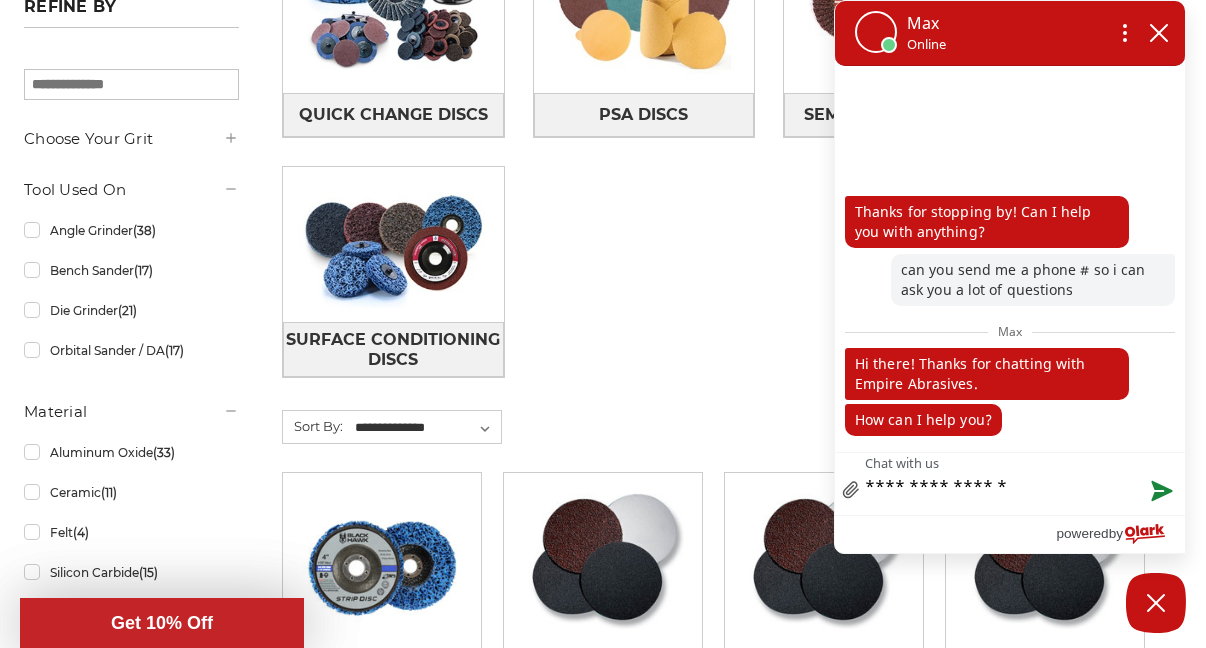 type on "**********" 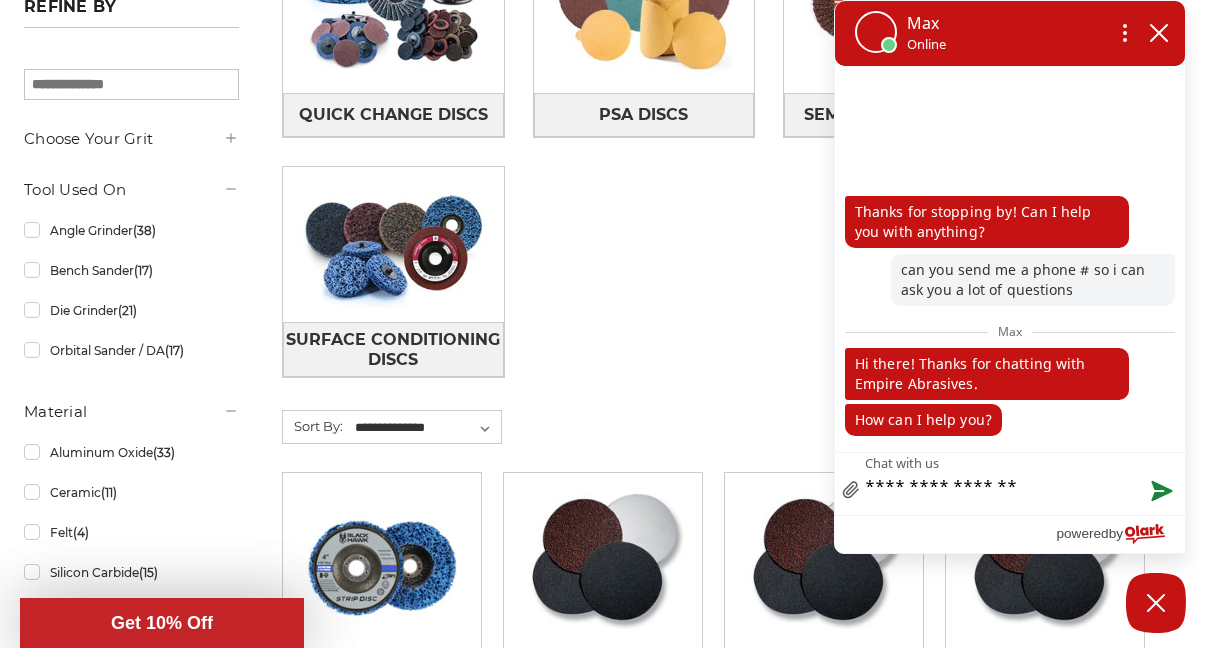 type on "**********" 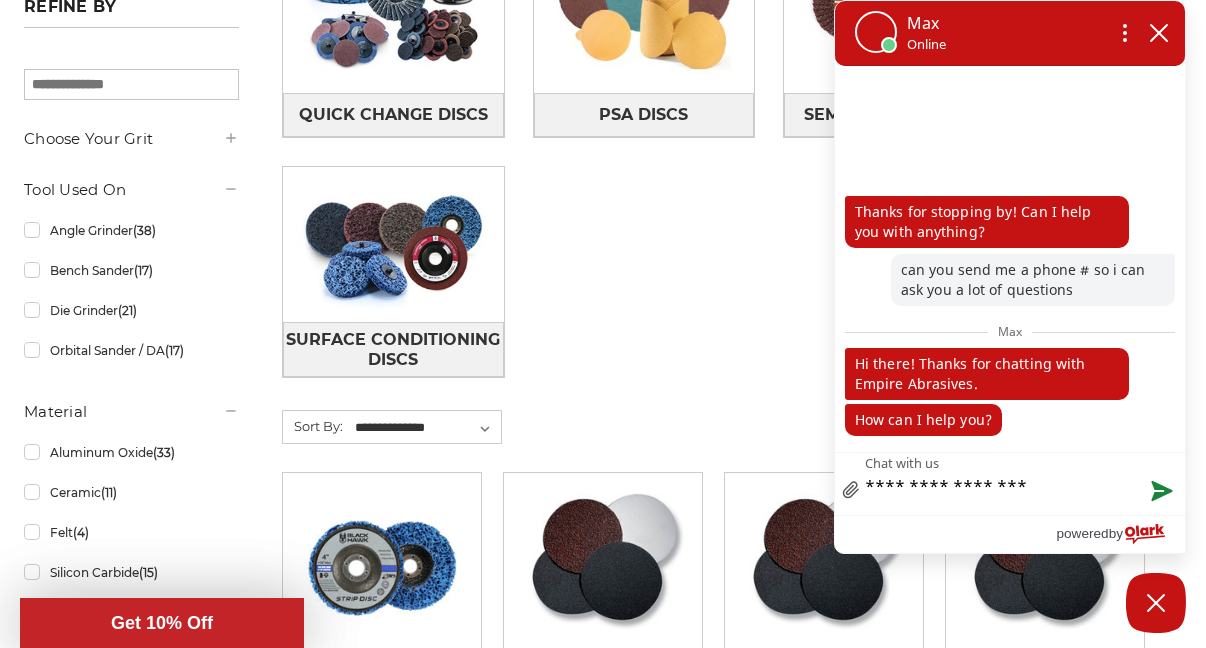 type on "**********" 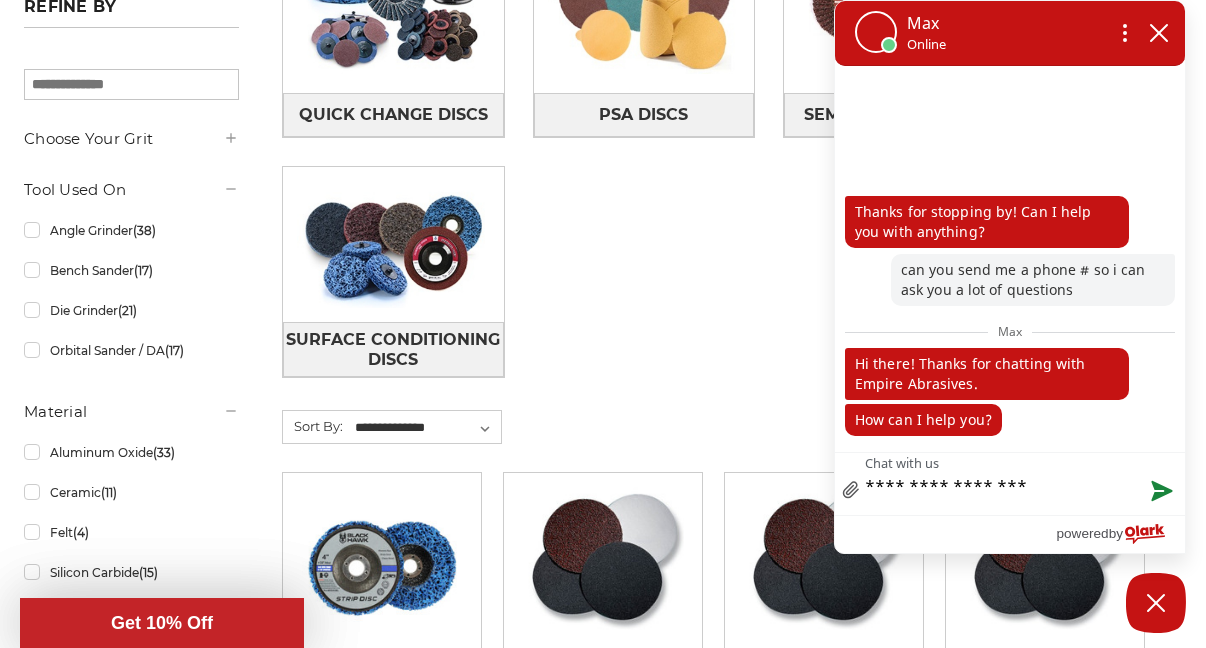 type on "**********" 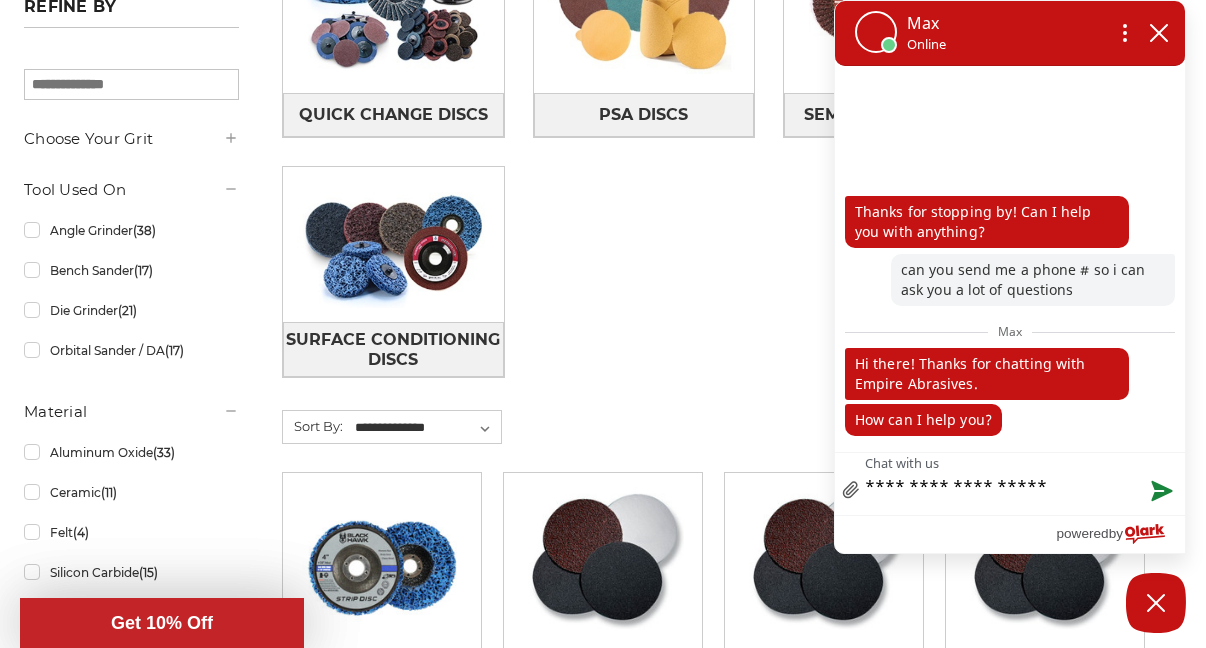 type on "**********" 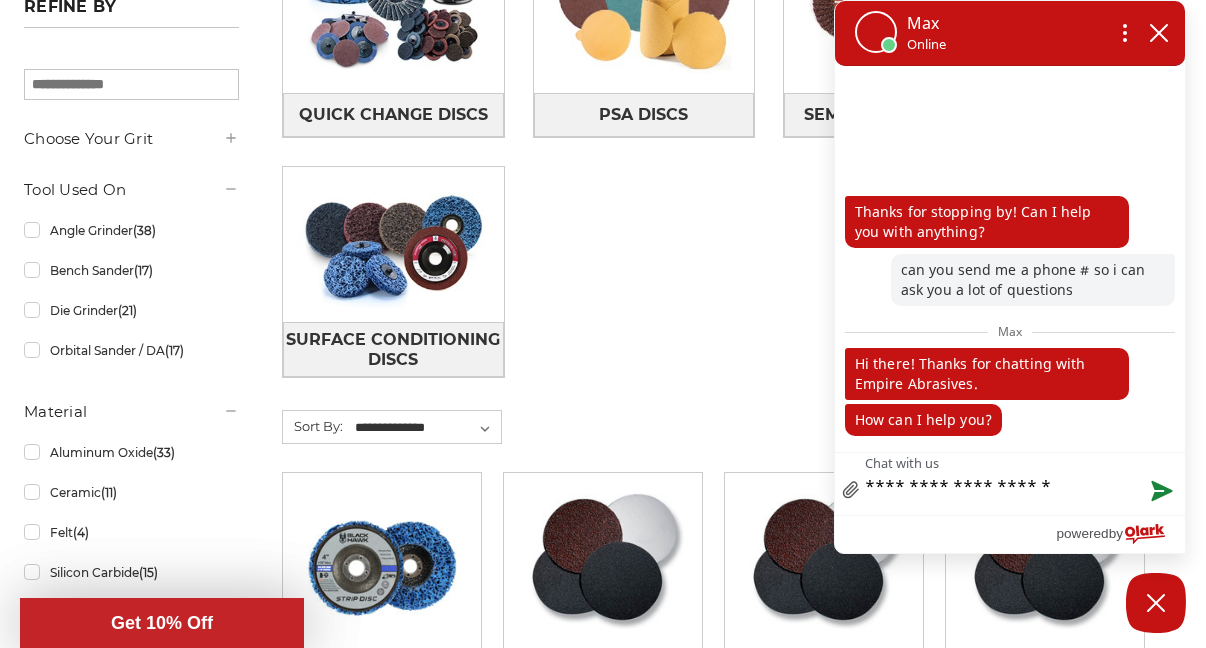 type on "**********" 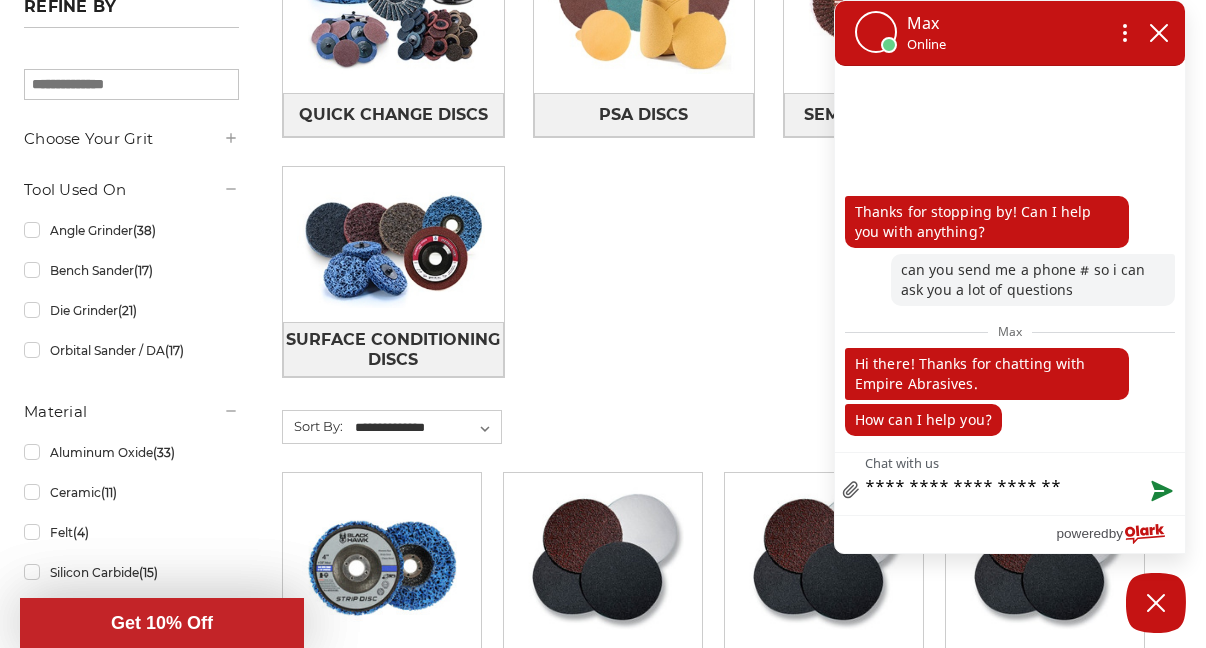 type on "**********" 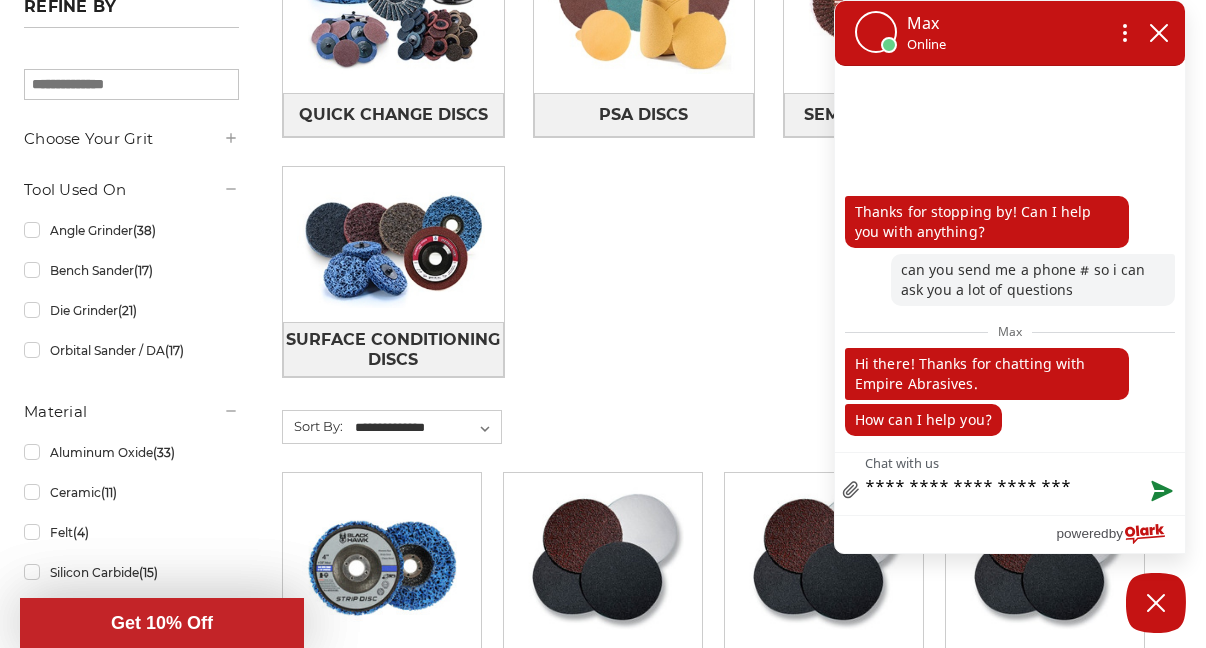 type on "**********" 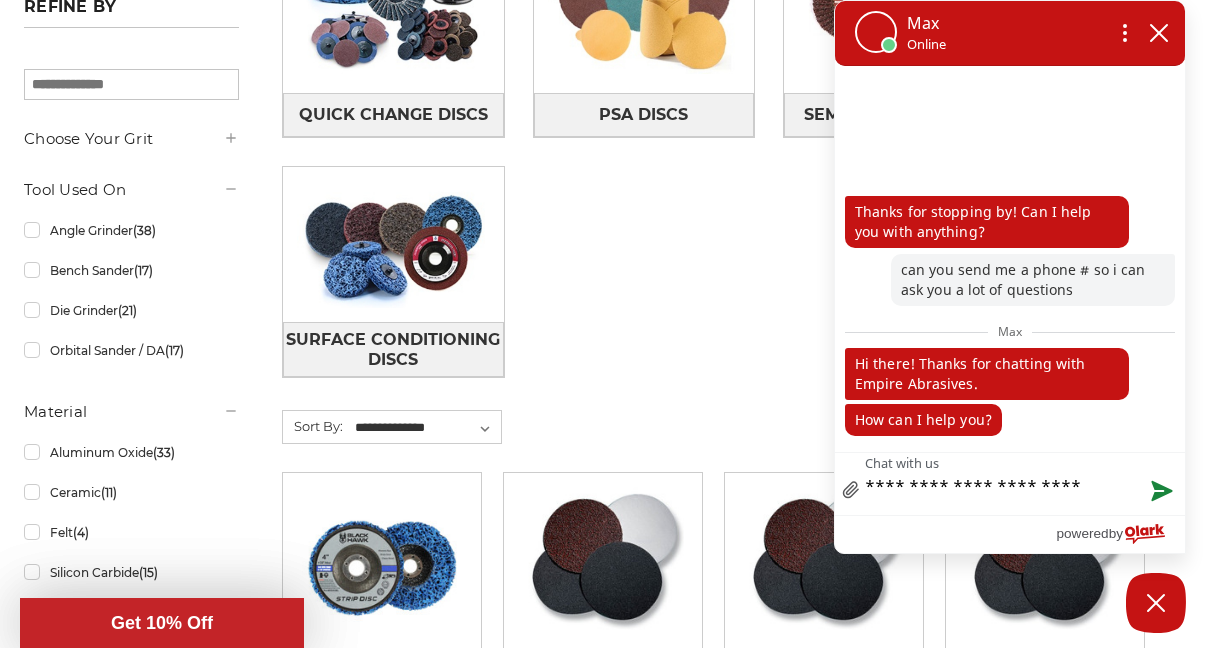 type 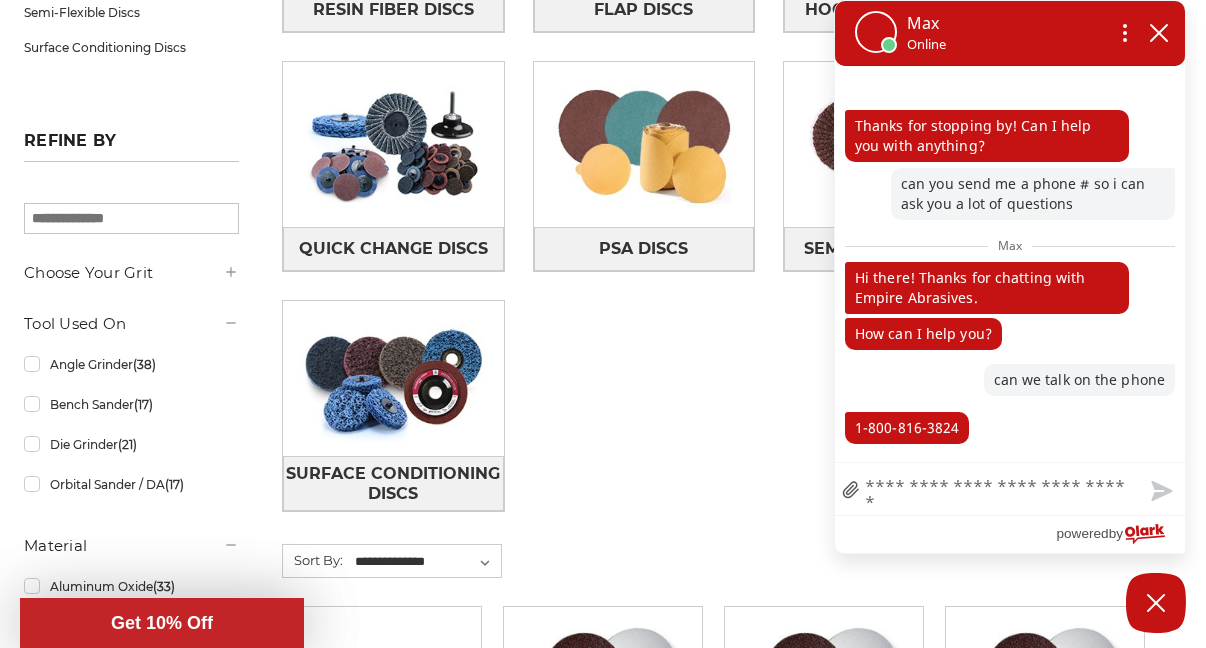 scroll, scrollTop: 529, scrollLeft: 0, axis: vertical 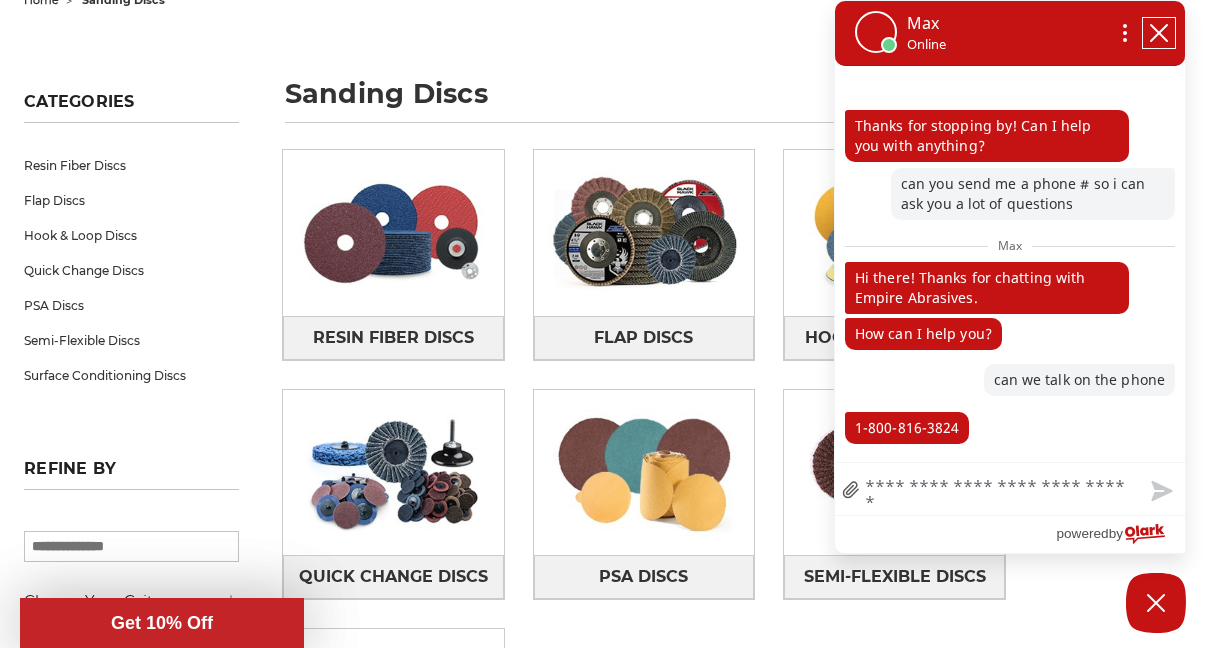 click 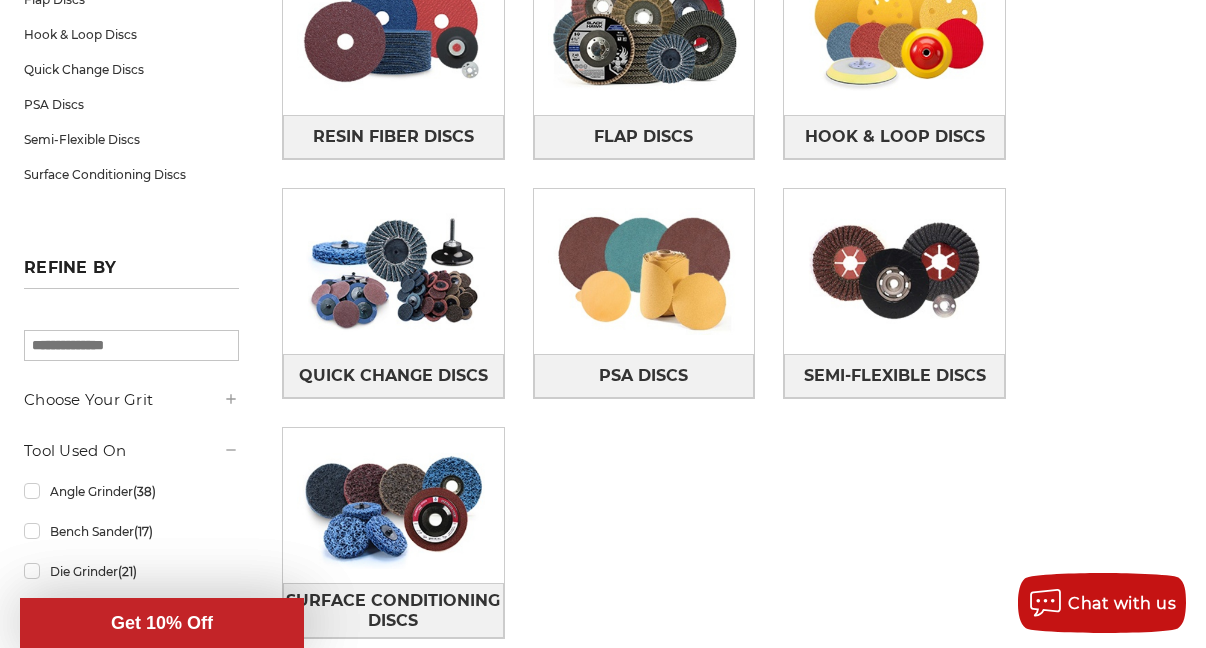 scroll, scrollTop: 445, scrollLeft: 0, axis: vertical 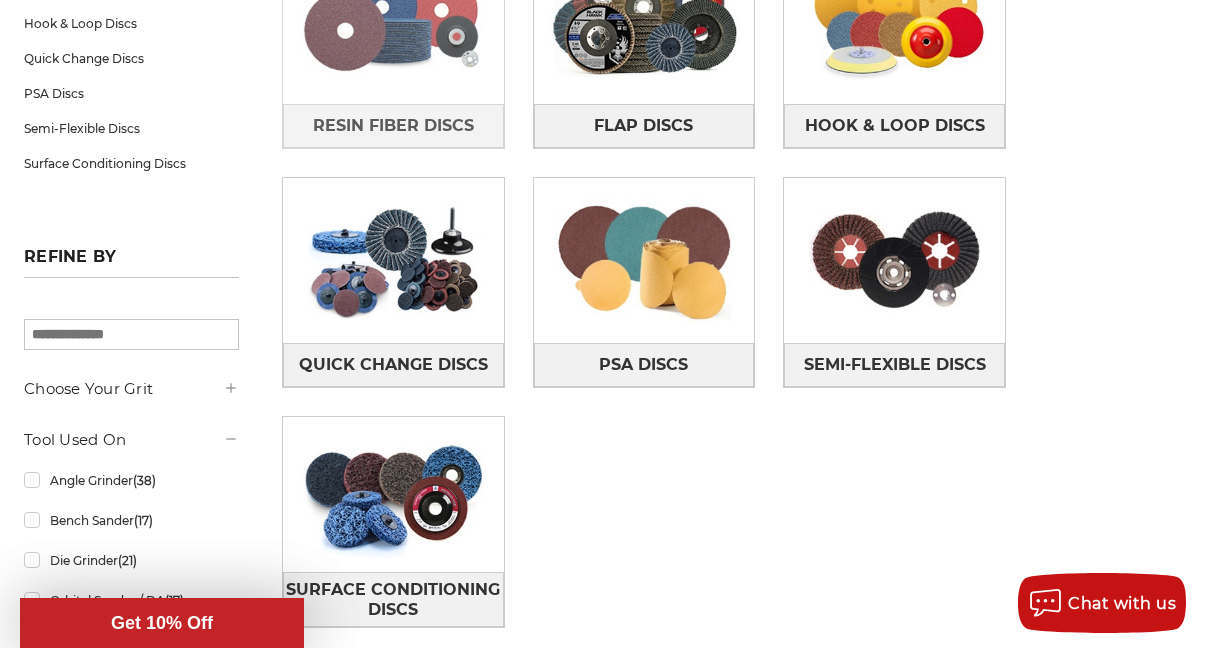 click at bounding box center (393, 21) 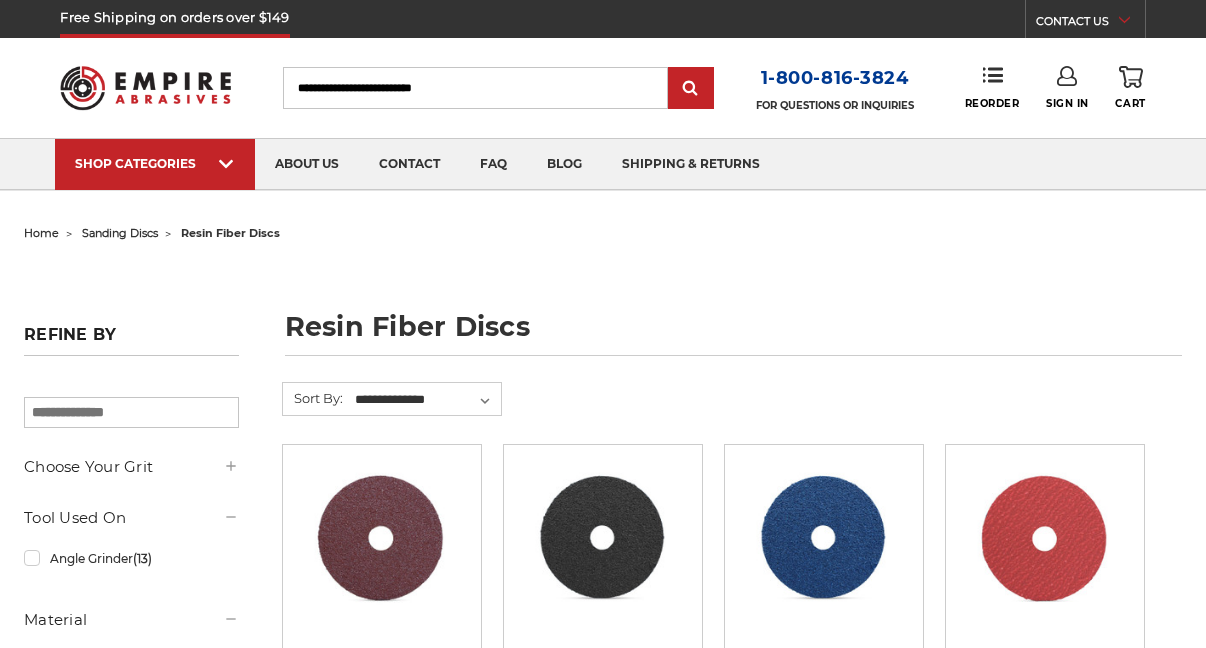 scroll, scrollTop: 0, scrollLeft: 0, axis: both 